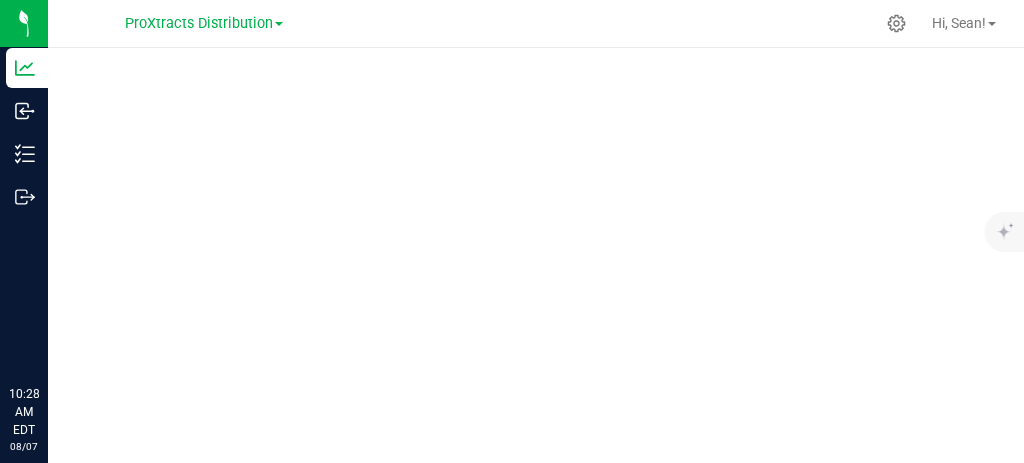 scroll, scrollTop: 0, scrollLeft: 0, axis: both 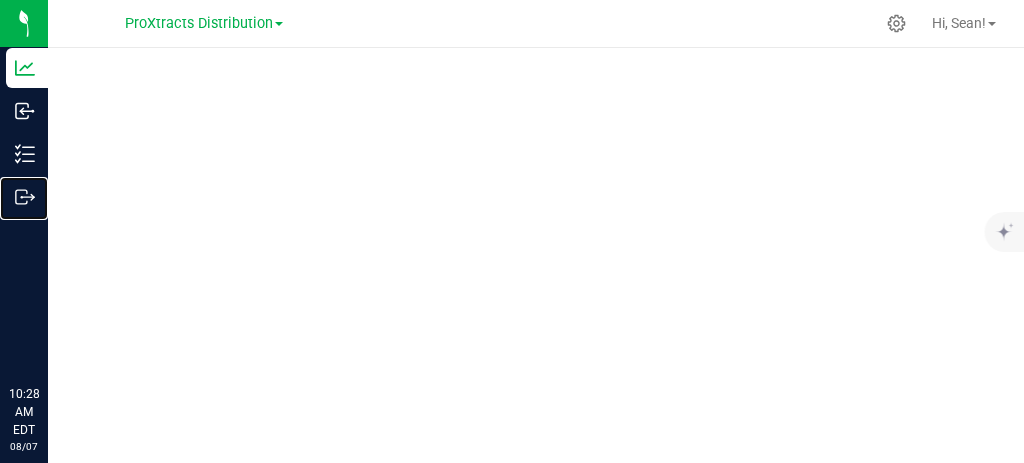 click on "Outbound" at bounding box center [0, 0] 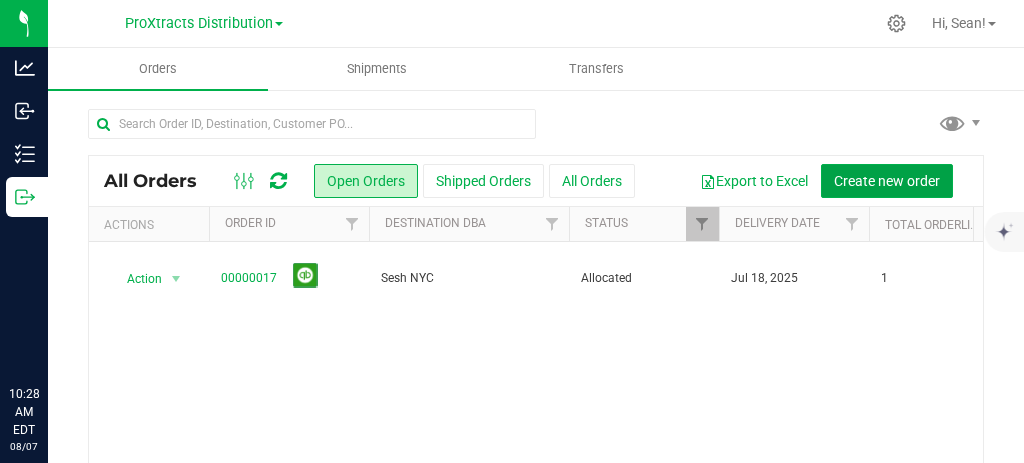 click on "Create new order" at bounding box center (887, 181) 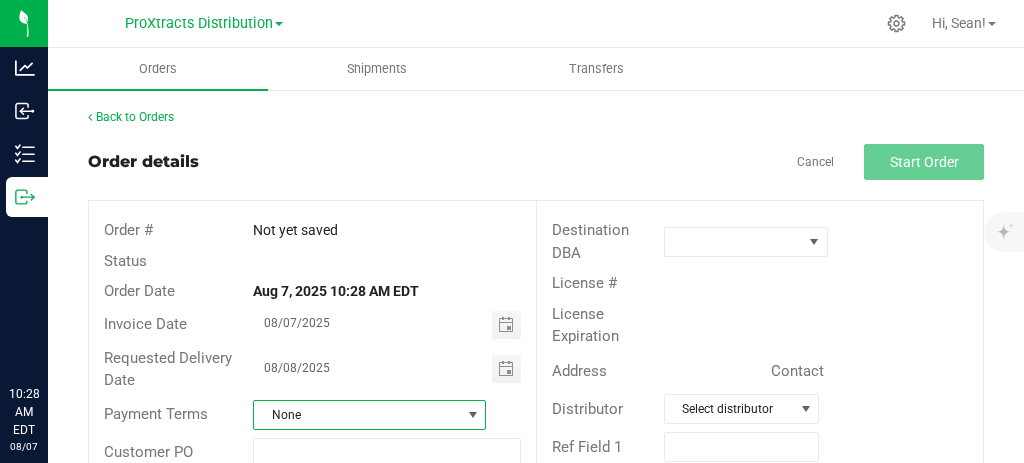 click on "None" at bounding box center [357, 415] 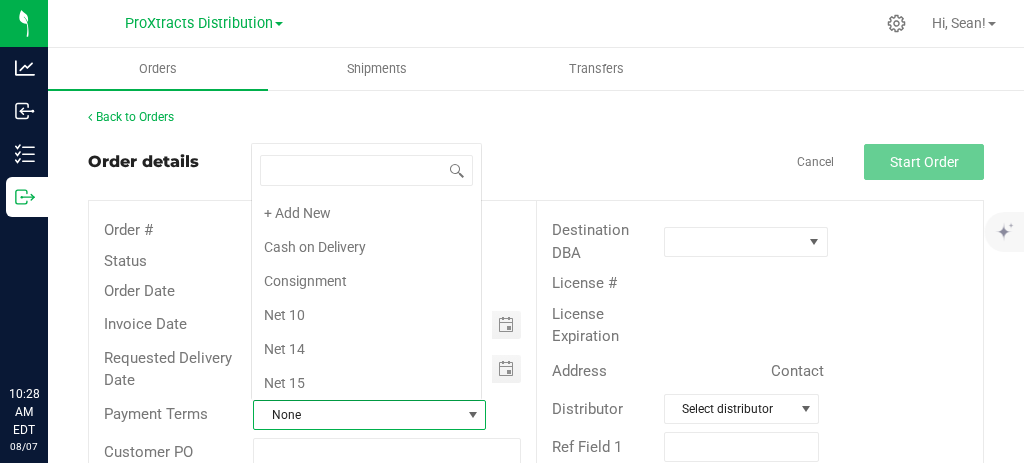 scroll, scrollTop: 0, scrollLeft: 0, axis: both 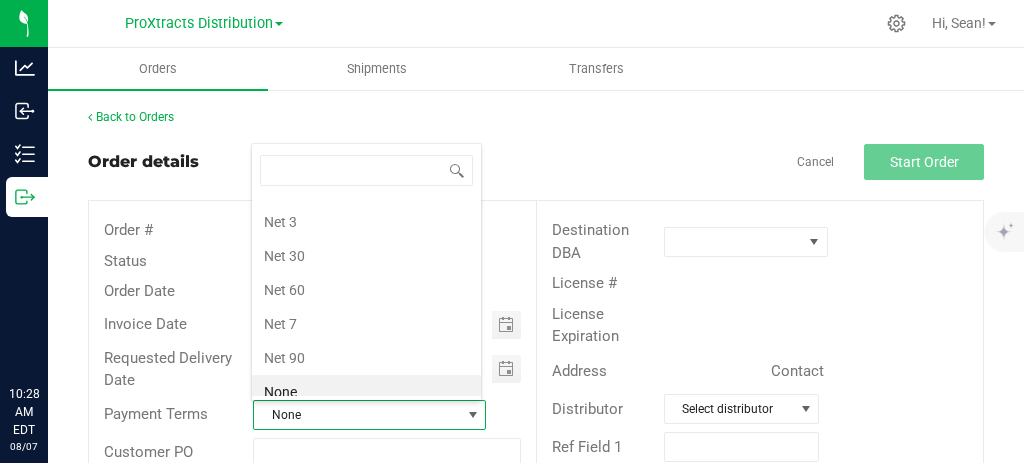click on "Net 30" at bounding box center [366, 256] 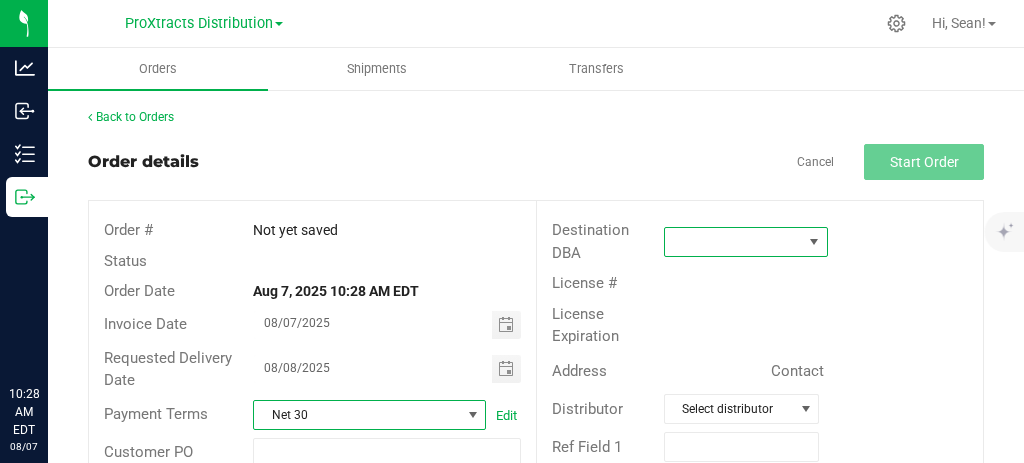 click at bounding box center (733, 242) 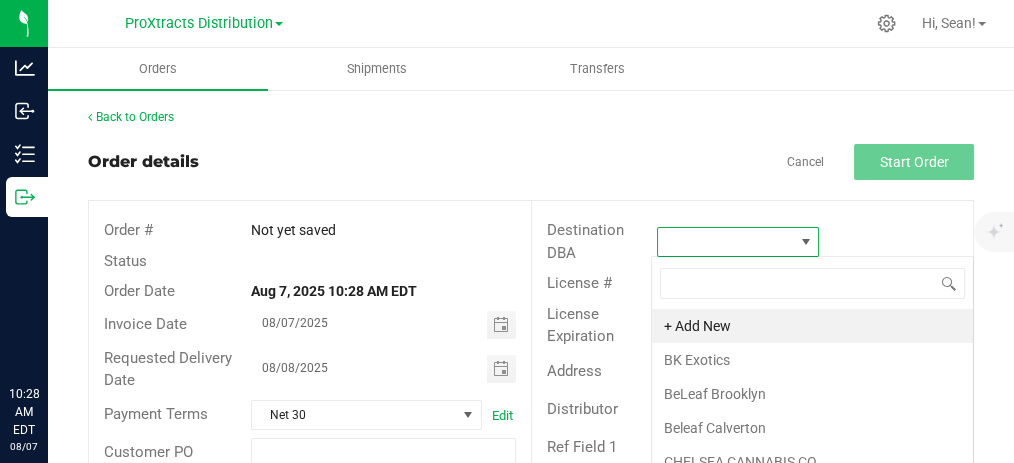 scroll, scrollTop: 99970, scrollLeft: 99840, axis: both 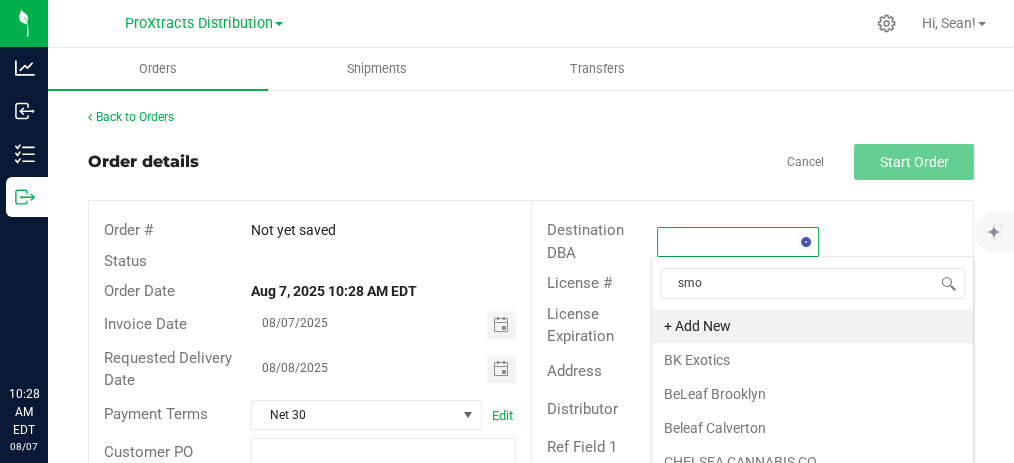 type on "smok" 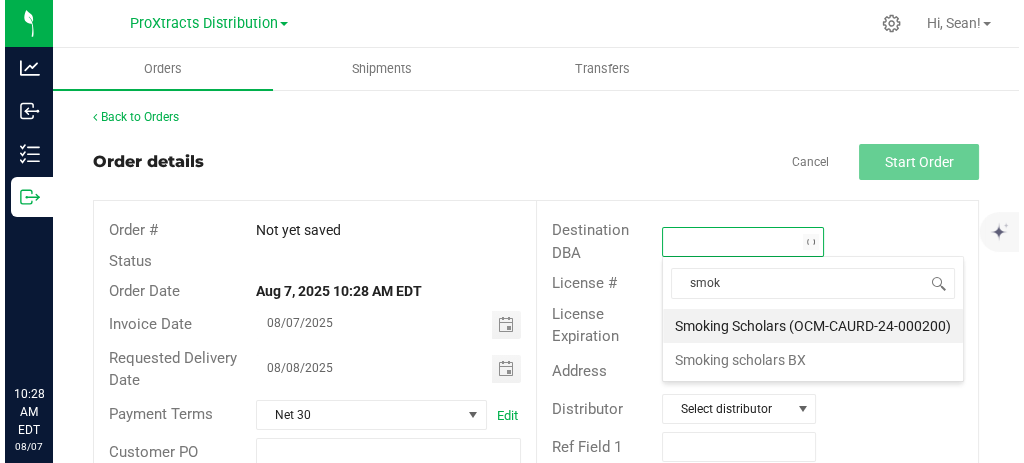 scroll, scrollTop: 28, scrollLeft: 162, axis: both 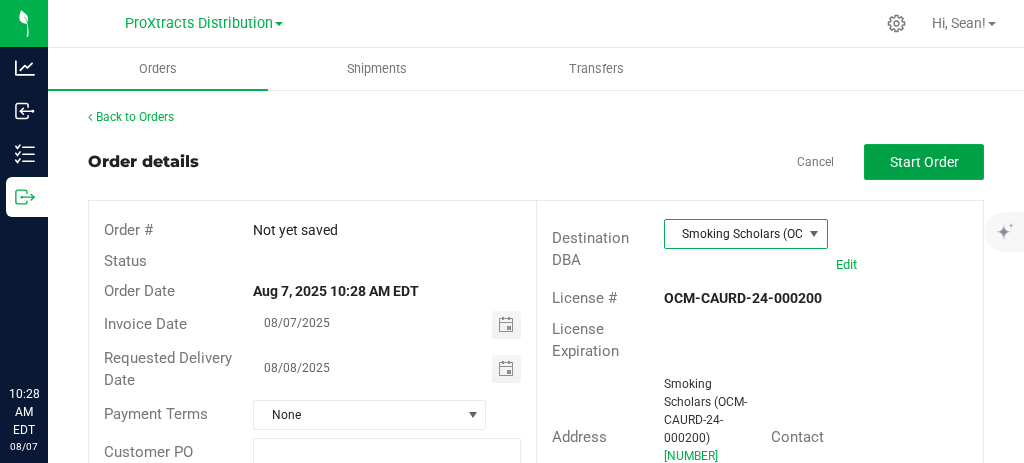 click on "Start Order" at bounding box center [924, 162] 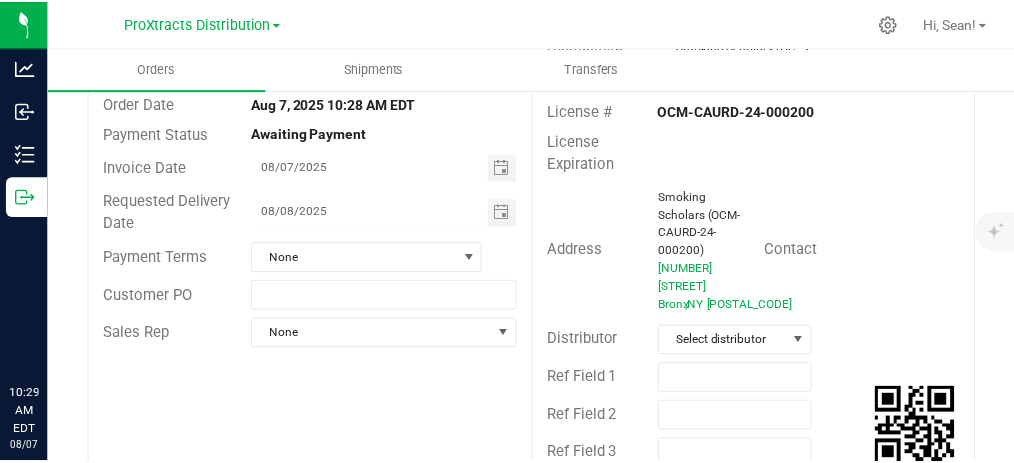 scroll, scrollTop: 190, scrollLeft: 0, axis: vertical 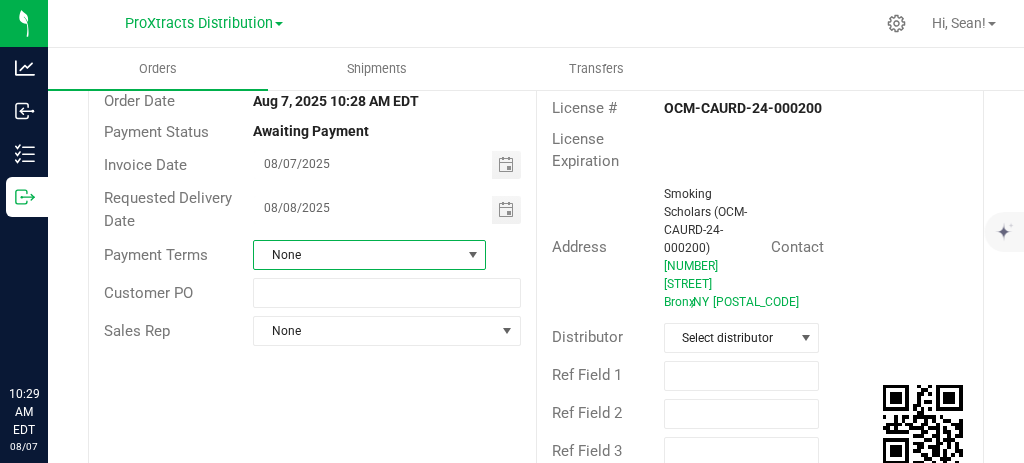click on "None" at bounding box center (357, 255) 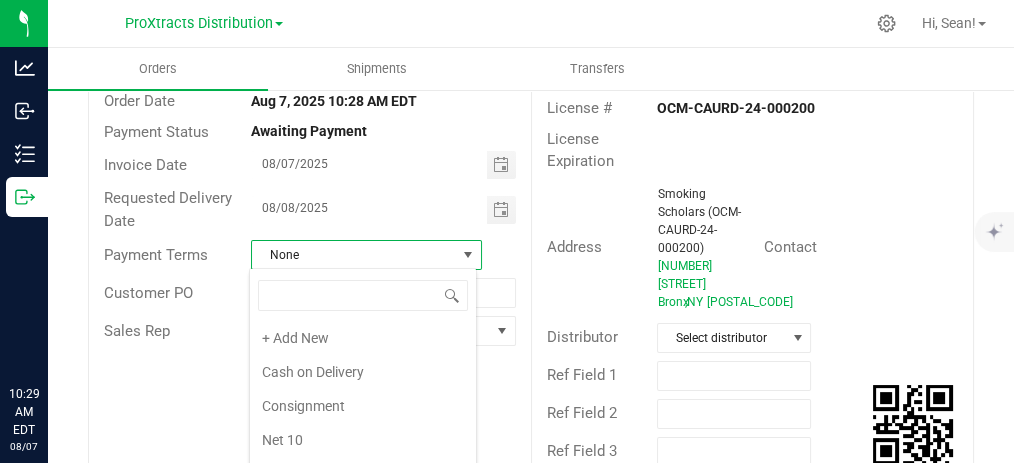 scroll, scrollTop: 229, scrollLeft: 0, axis: vertical 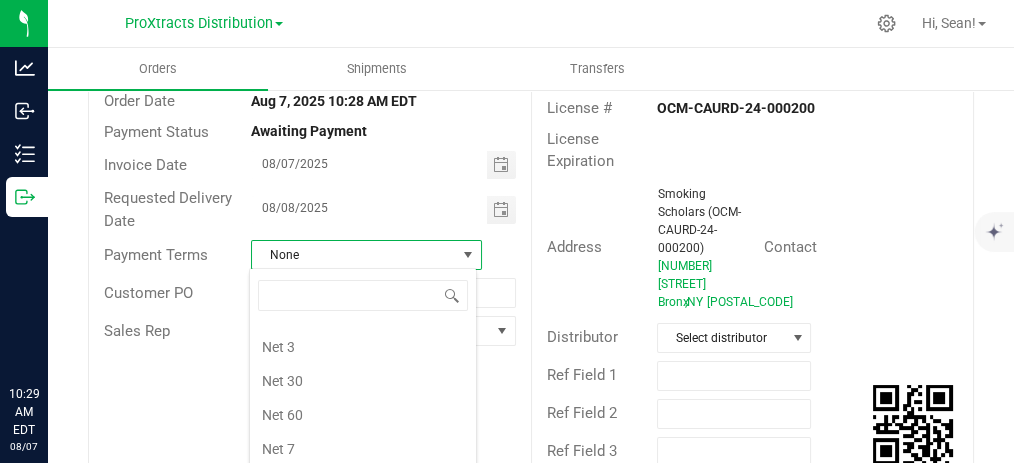 click on "Net 30" at bounding box center [363, 381] 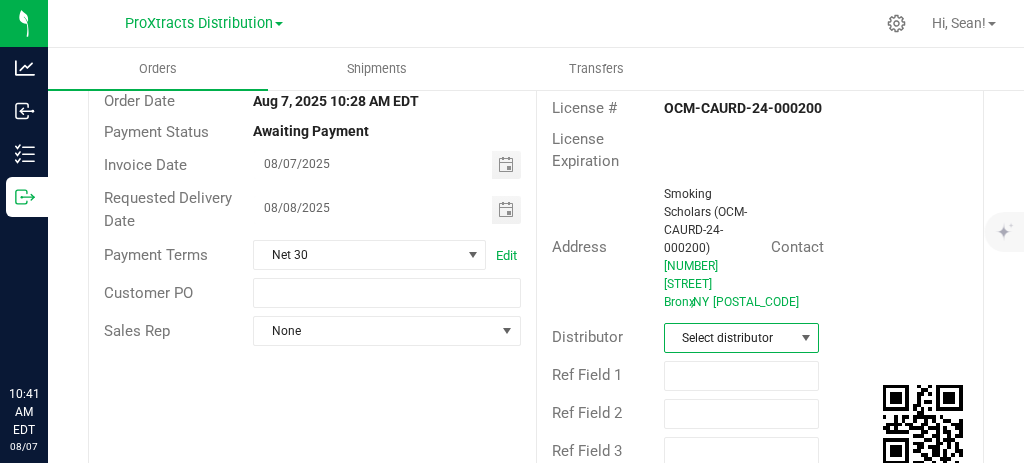click on "Select distributor" at bounding box center (729, 338) 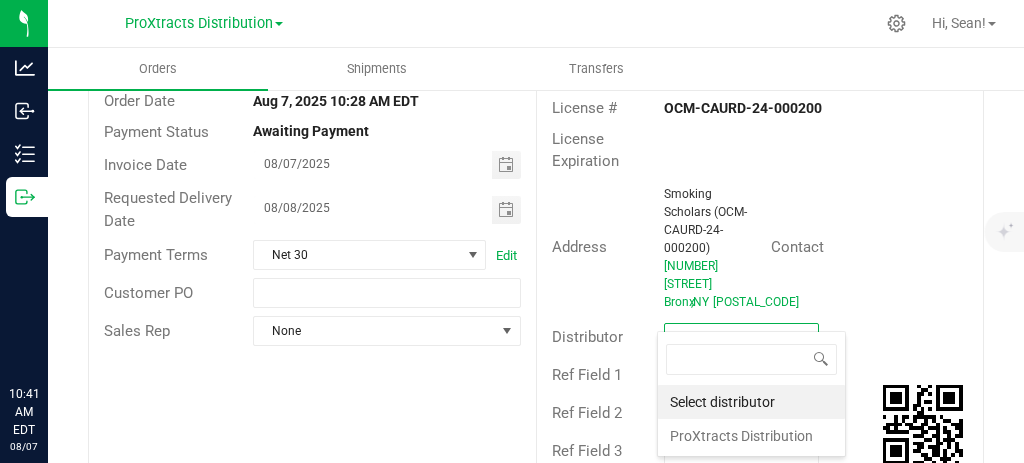 scroll, scrollTop: 99970, scrollLeft: 99845, axis: both 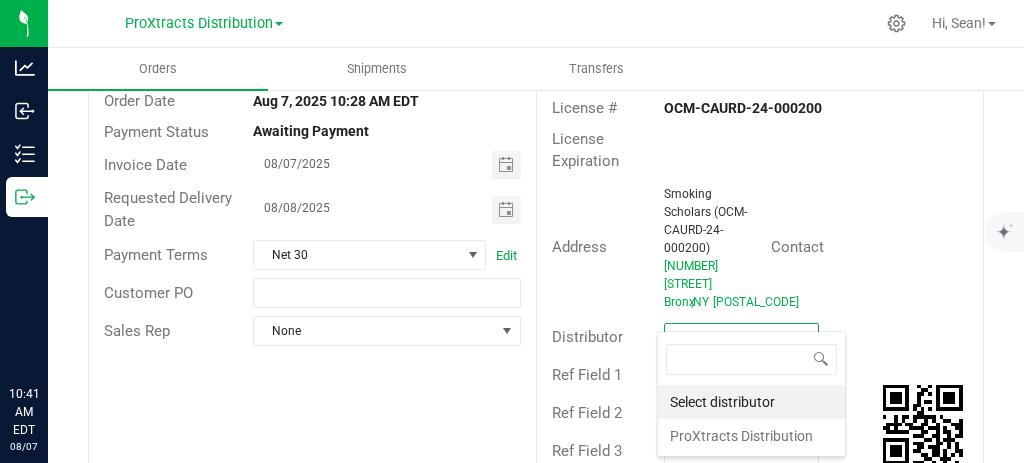 click on "ProXtracts Distribution" at bounding box center (751, 436) 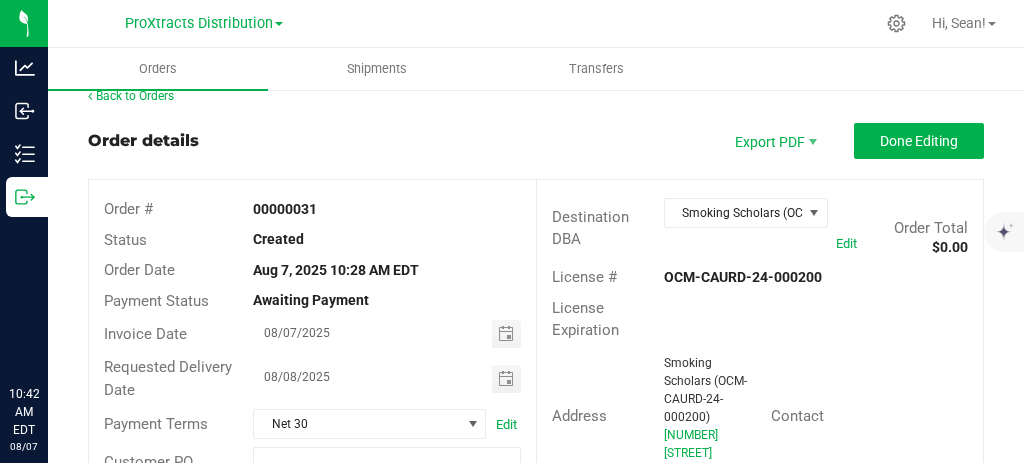 scroll, scrollTop: 0, scrollLeft: 0, axis: both 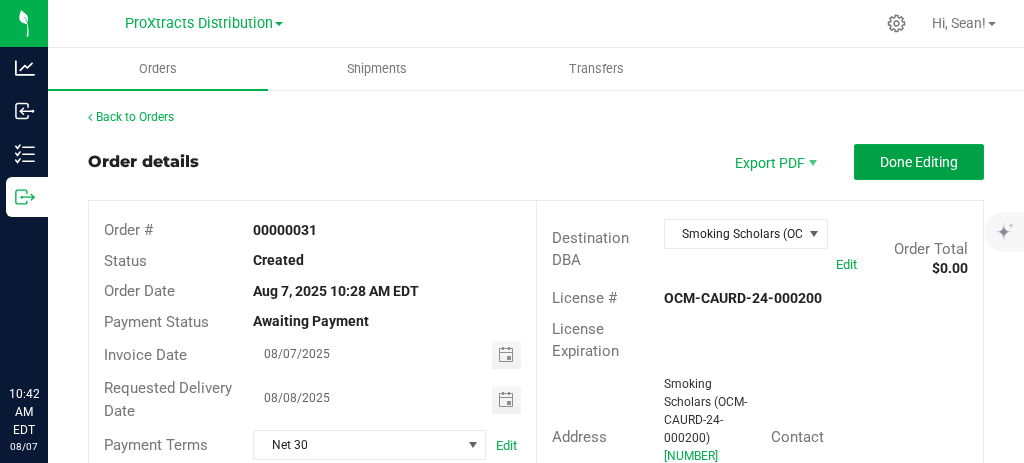 click on "Done Editing" at bounding box center [919, 162] 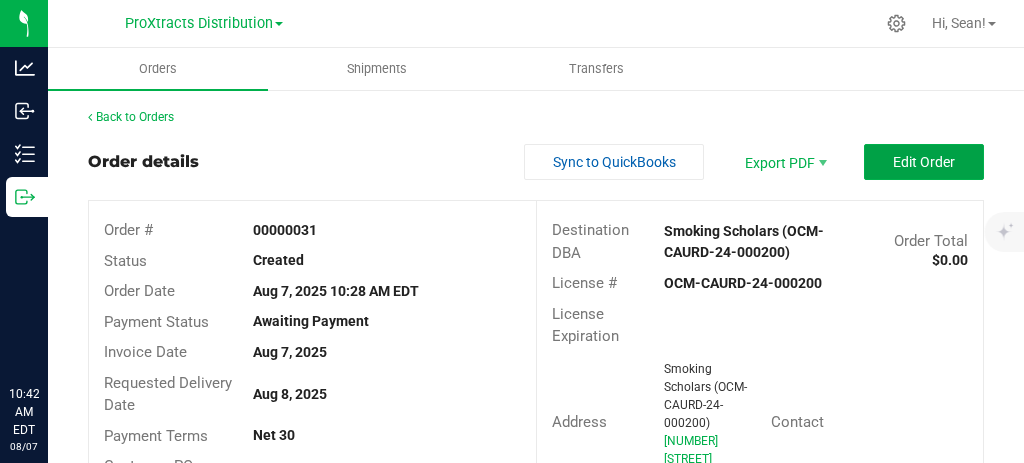 click on "Edit Order" at bounding box center [924, 162] 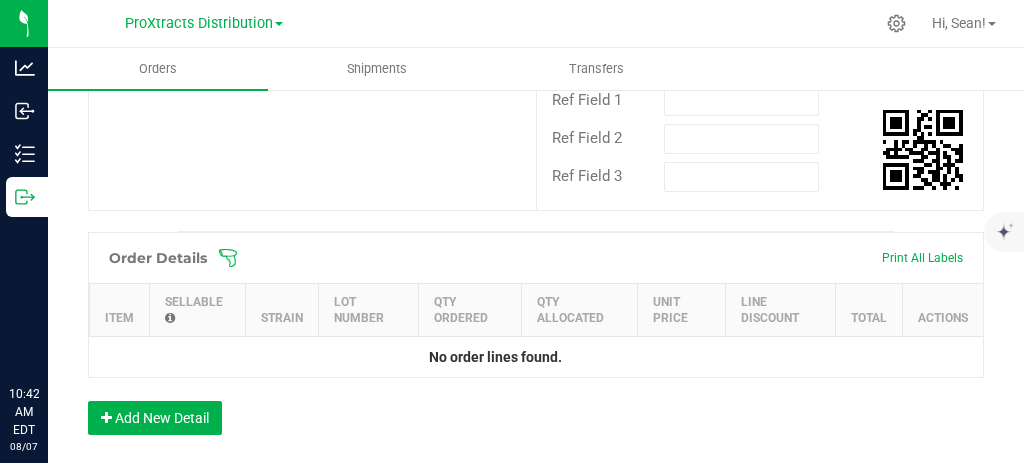 scroll, scrollTop: 533, scrollLeft: 0, axis: vertical 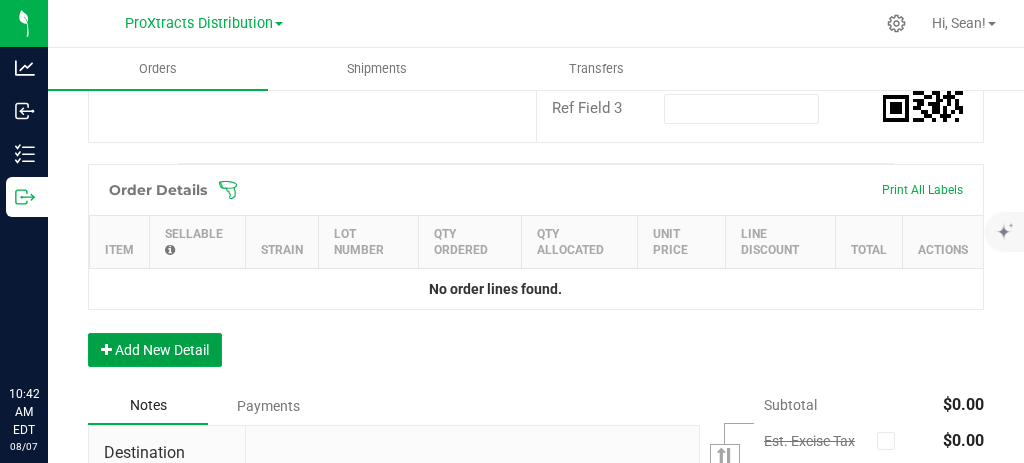 click on "Add New Detail" at bounding box center [155, 350] 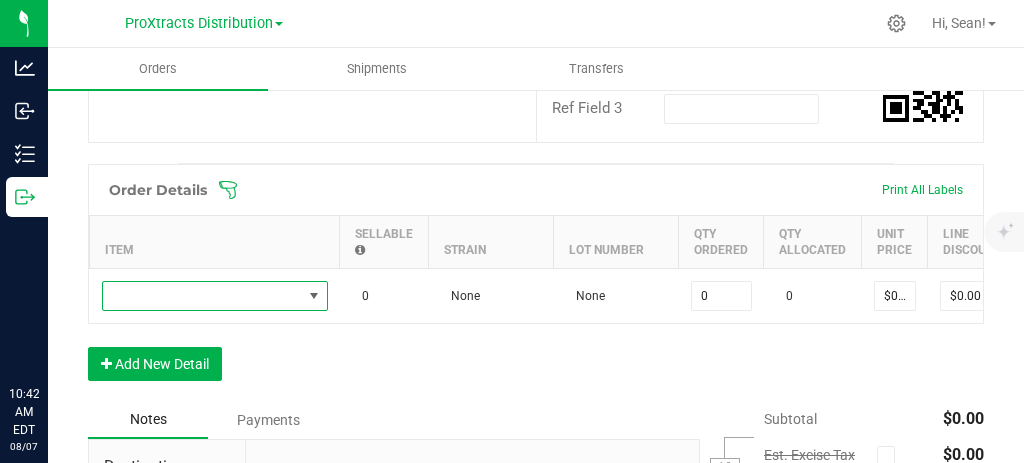 click at bounding box center [202, 296] 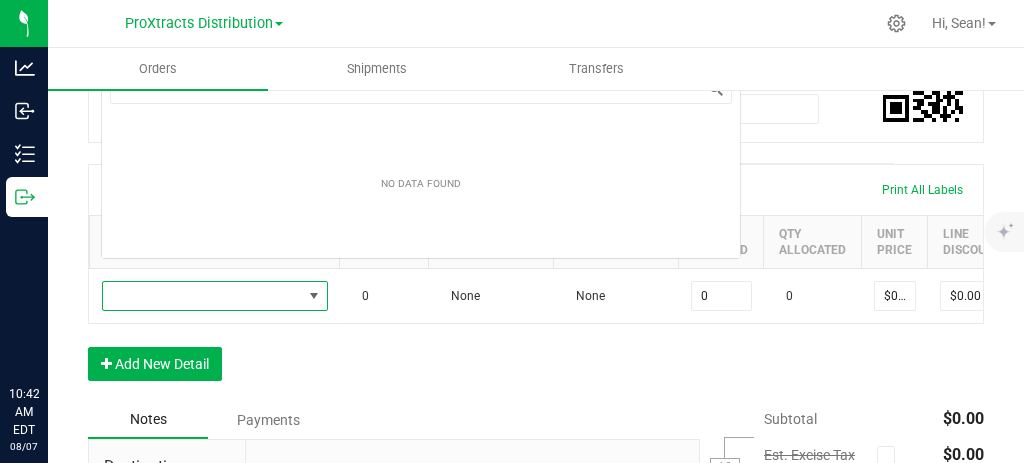 scroll, scrollTop: 0, scrollLeft: 0, axis: both 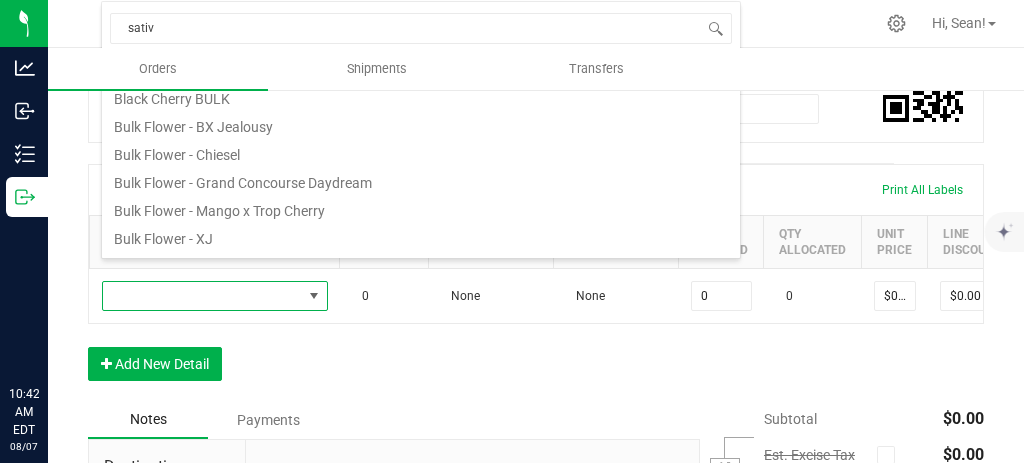 type on "sativa" 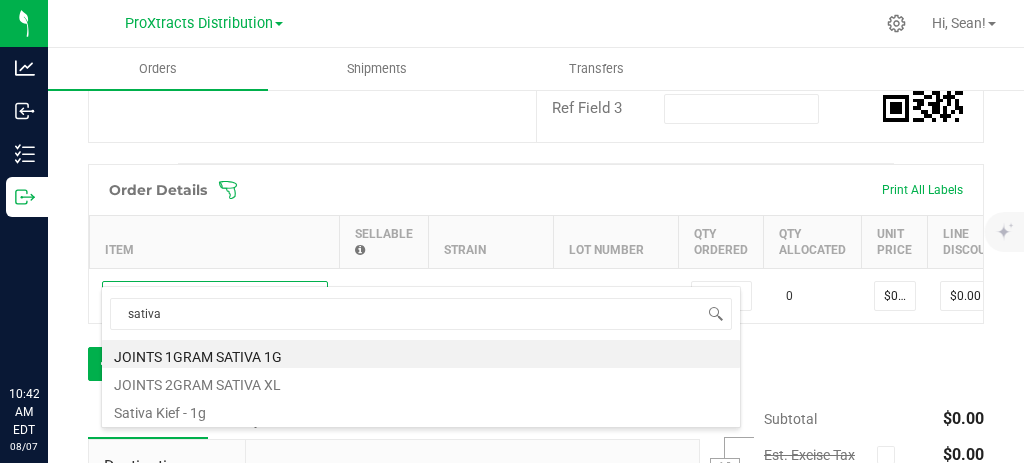 click on "JOINTS 1GRAM SATIVA 1G" at bounding box center [421, 354] 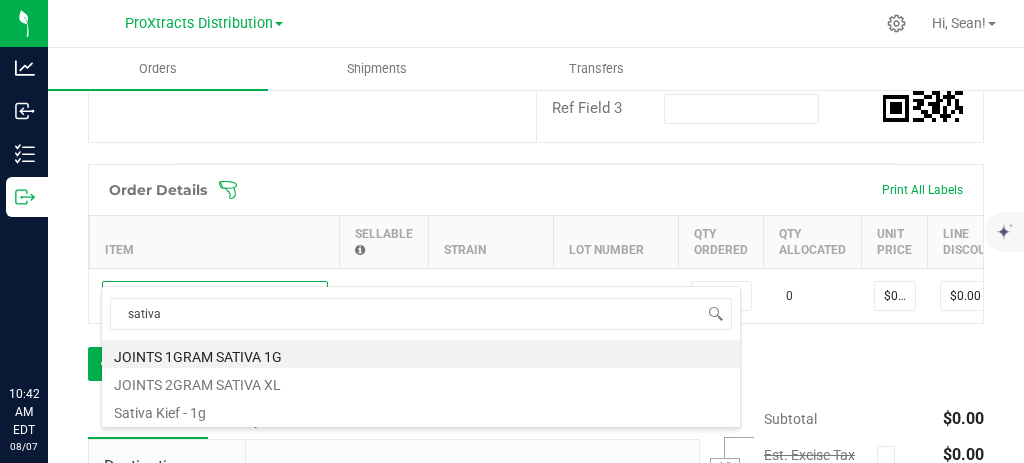 type on "0 ea" 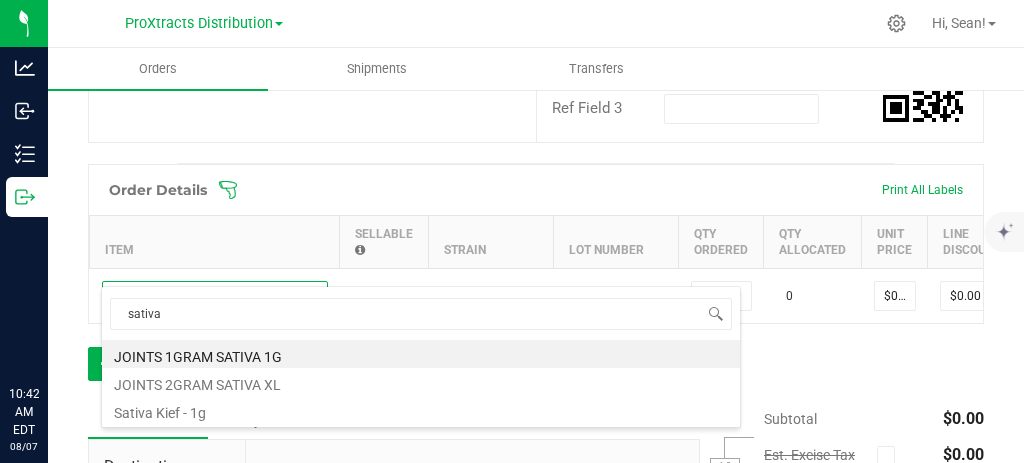 type on "$16.00000" 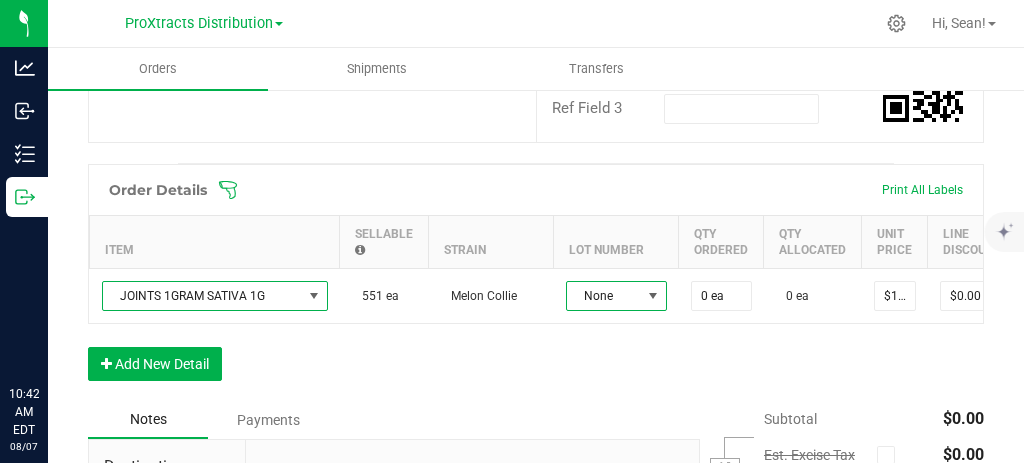 click on "None" at bounding box center [604, 296] 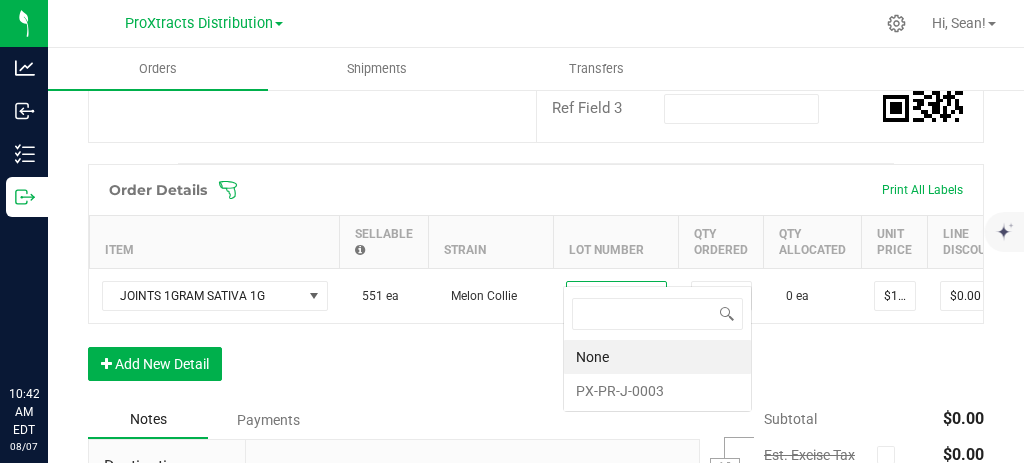 scroll, scrollTop: 99970, scrollLeft: 99899, axis: both 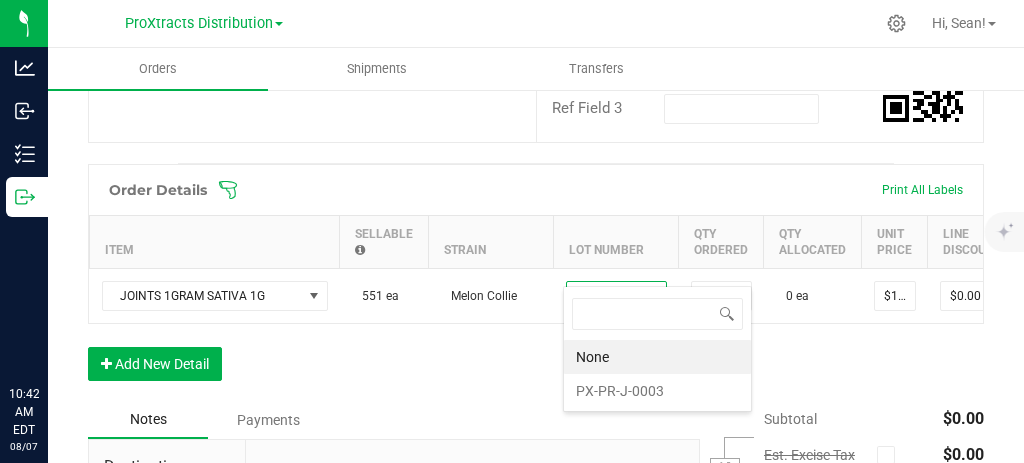 click on "PX-PR-J-0003" at bounding box center (657, 391) 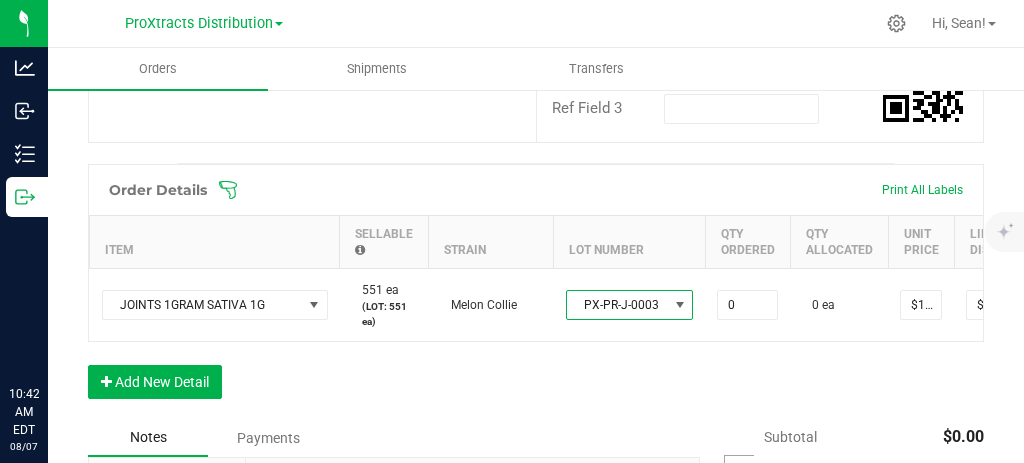 click on "0" at bounding box center (747, 305) 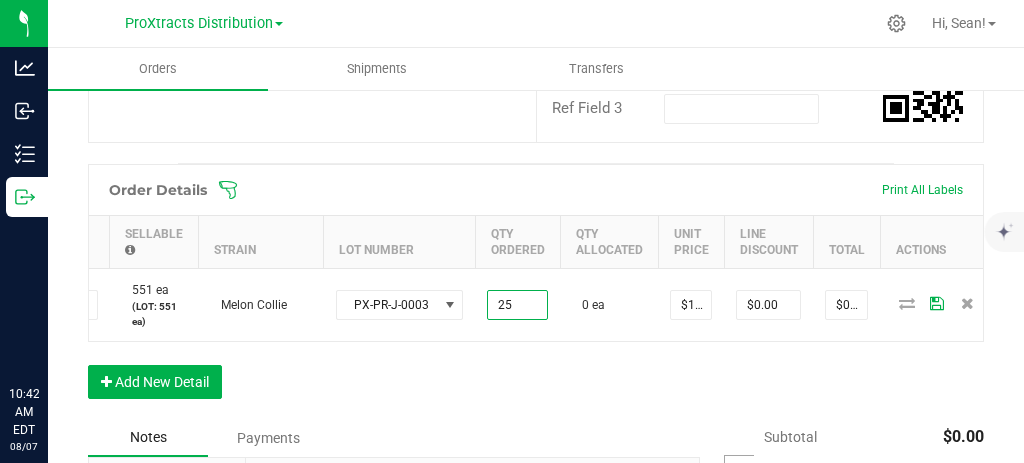 scroll, scrollTop: 0, scrollLeft: 232, axis: horizontal 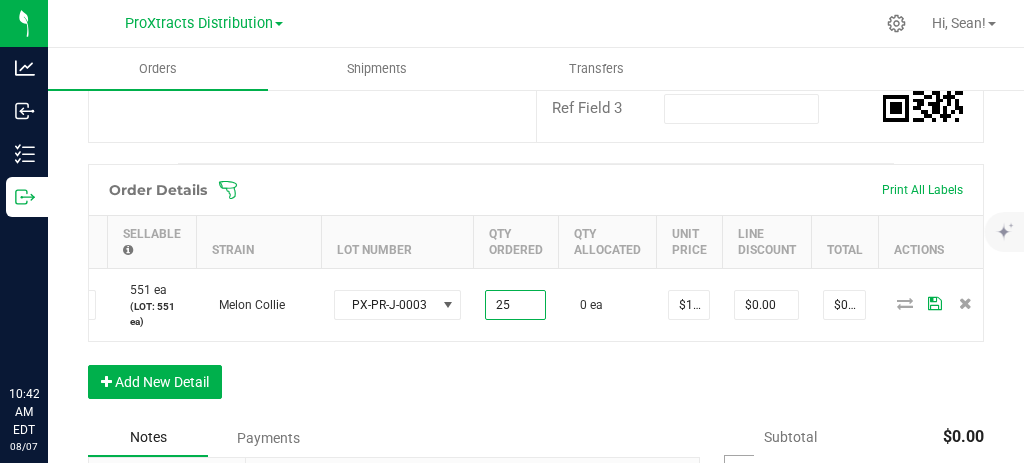 type on "25 ea" 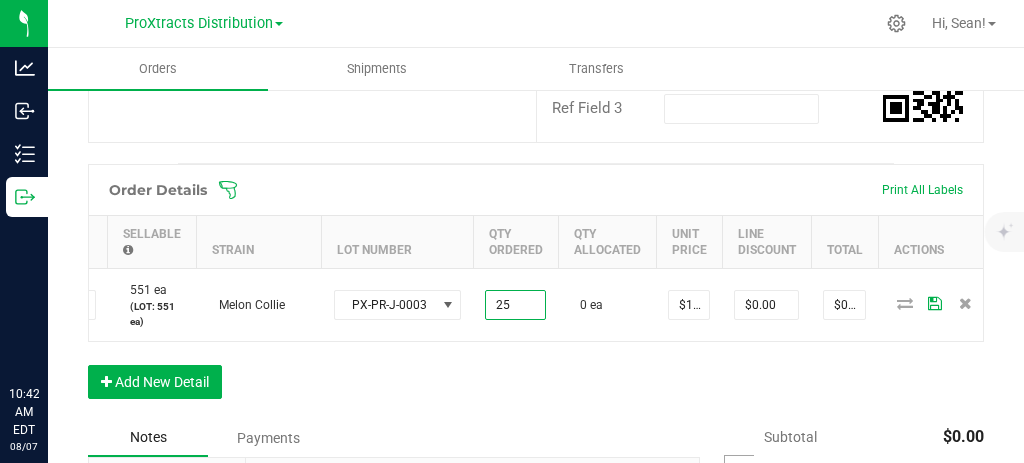 type on "$400.00" 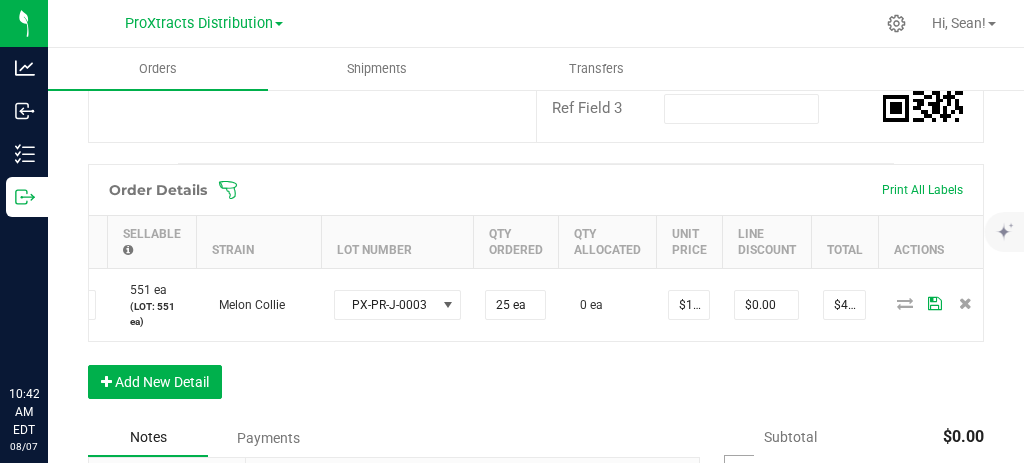 click at bounding box center (938, 304) 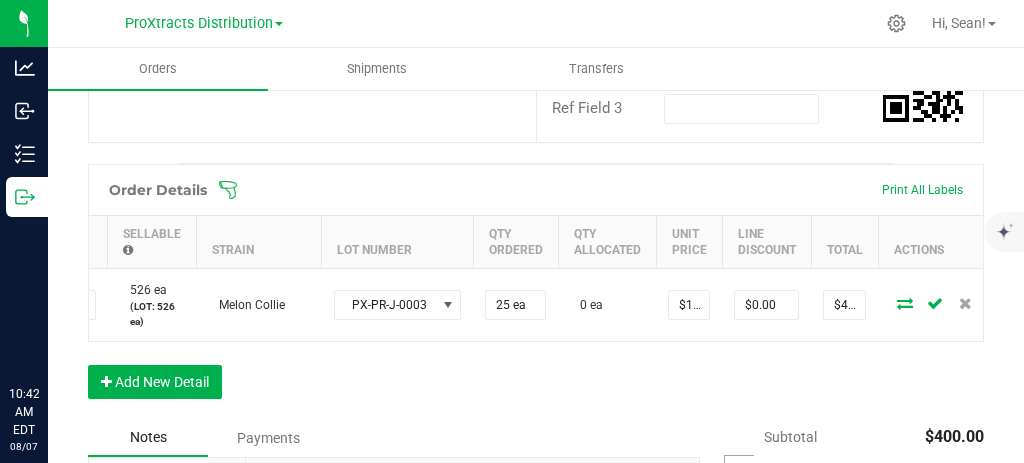 click at bounding box center (905, 303) 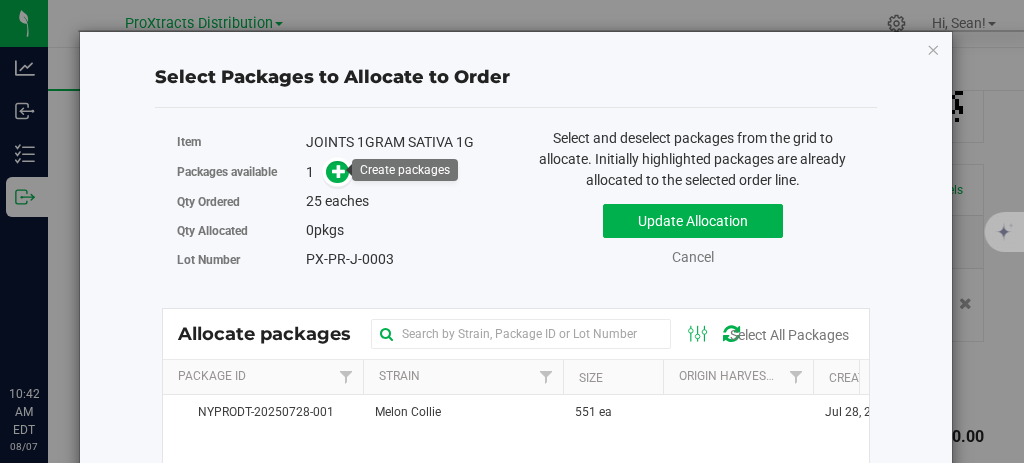 click at bounding box center (339, 171) 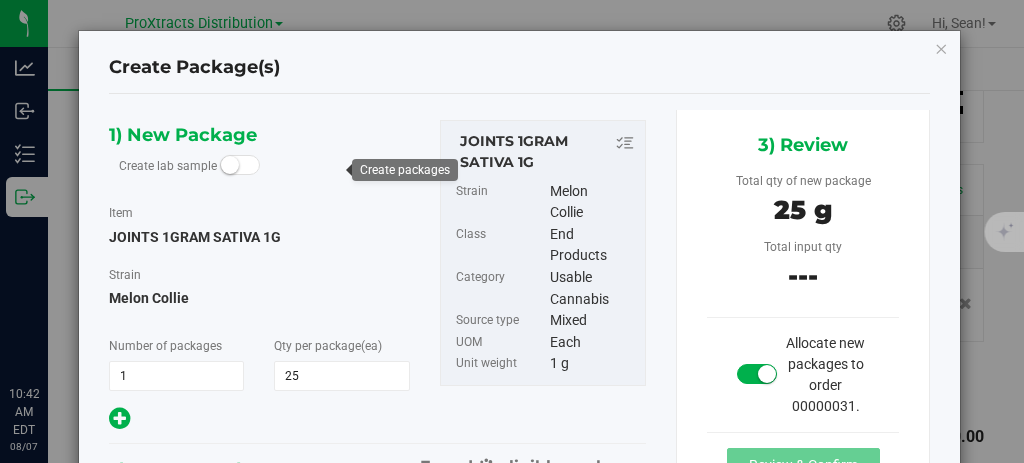 type on "25" 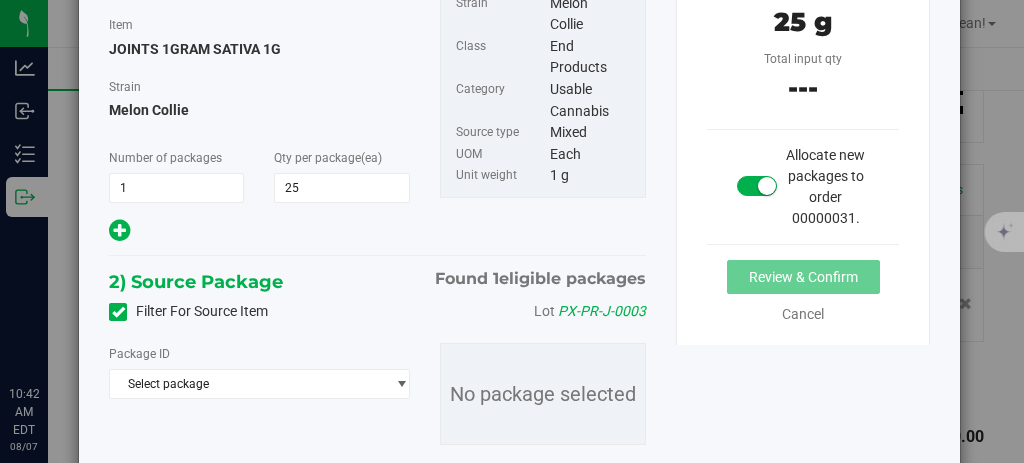 scroll, scrollTop: 254, scrollLeft: 0, axis: vertical 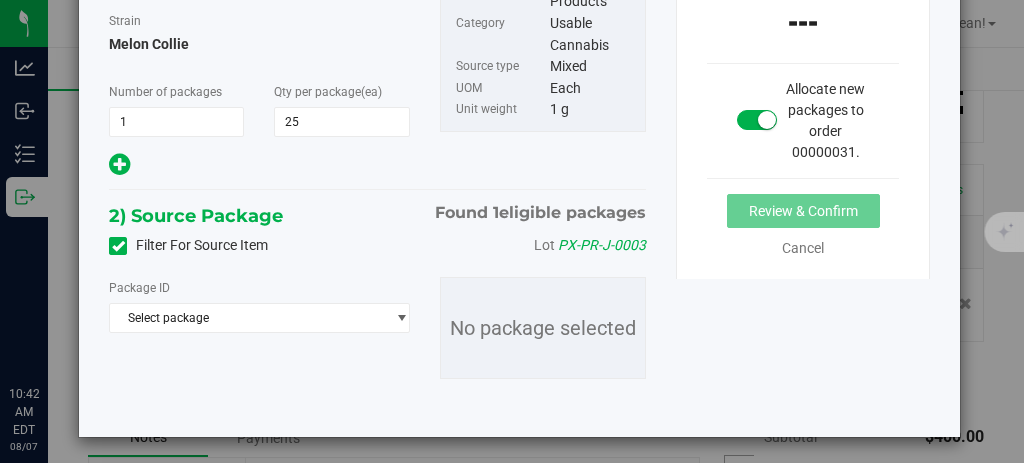 click on "Select package" at bounding box center (247, 318) 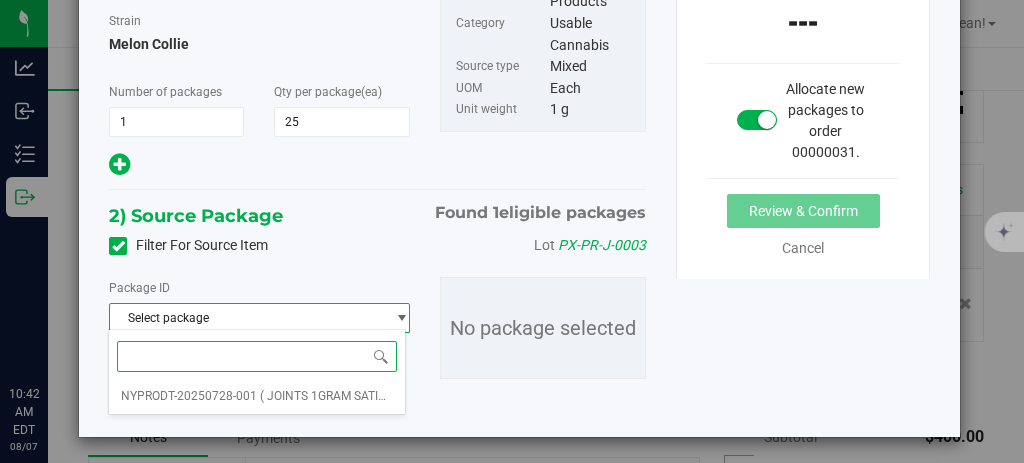 click on "(
JOINTS 1GRAM SATIVA 1G
)" at bounding box center (339, 396) 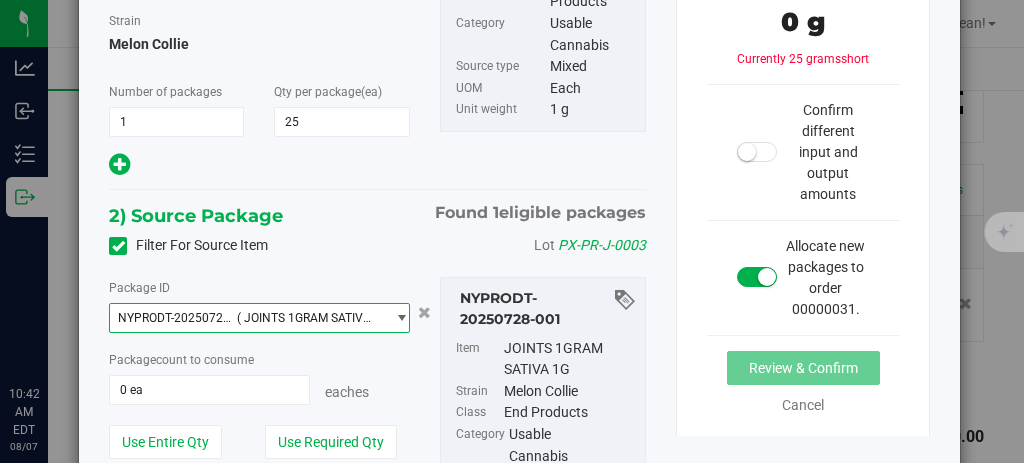 click on "0 ea" at bounding box center (209, 390) 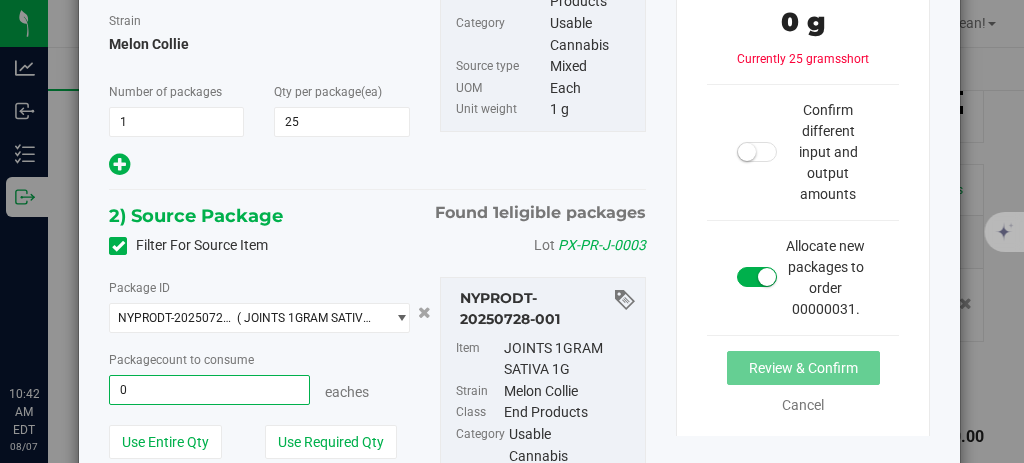 type 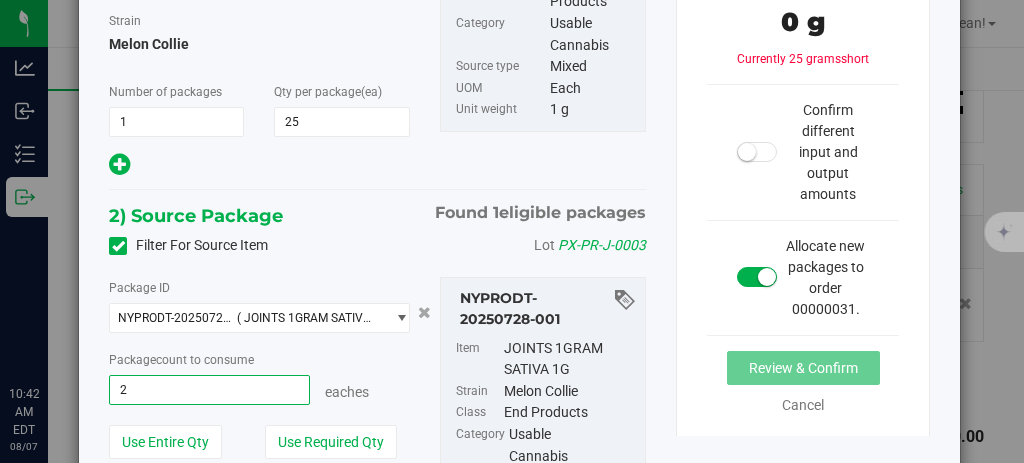 type on "25" 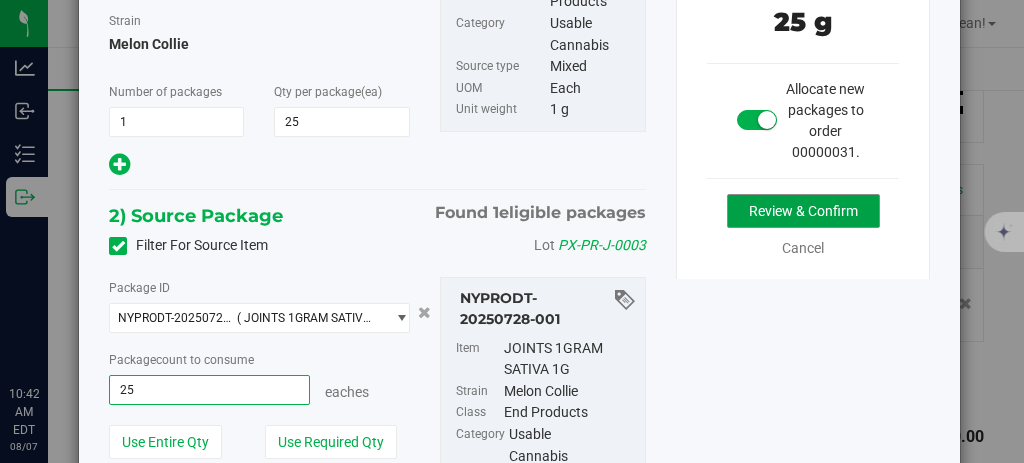 click on "Review & Confirm" at bounding box center (803, 211) 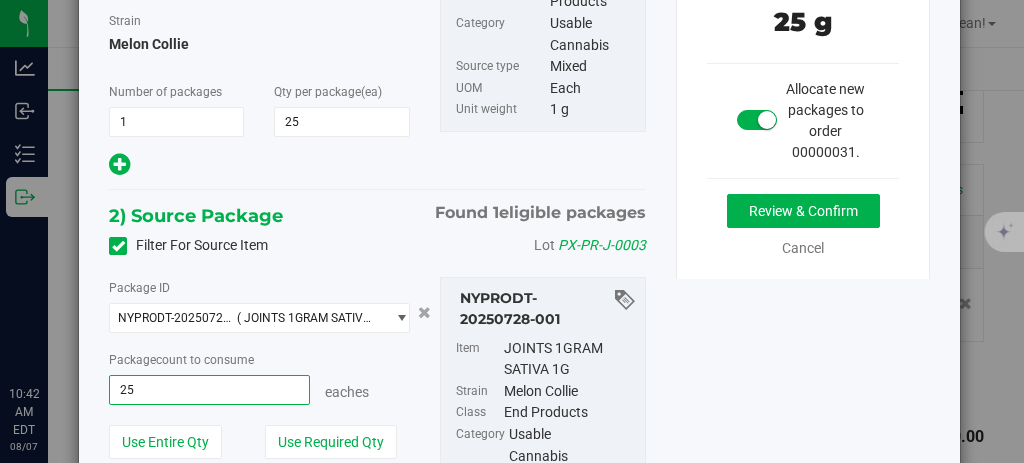 type on "25 ea" 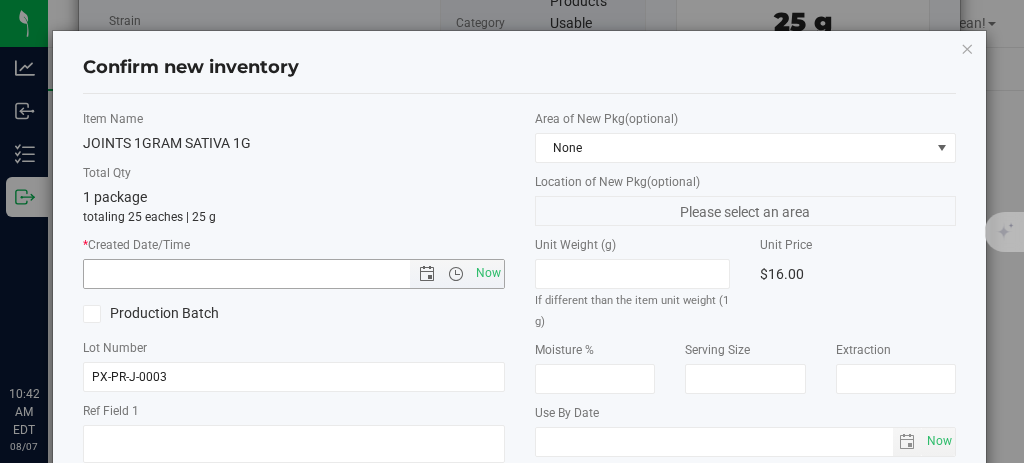 click on "Now" at bounding box center (488, 273) 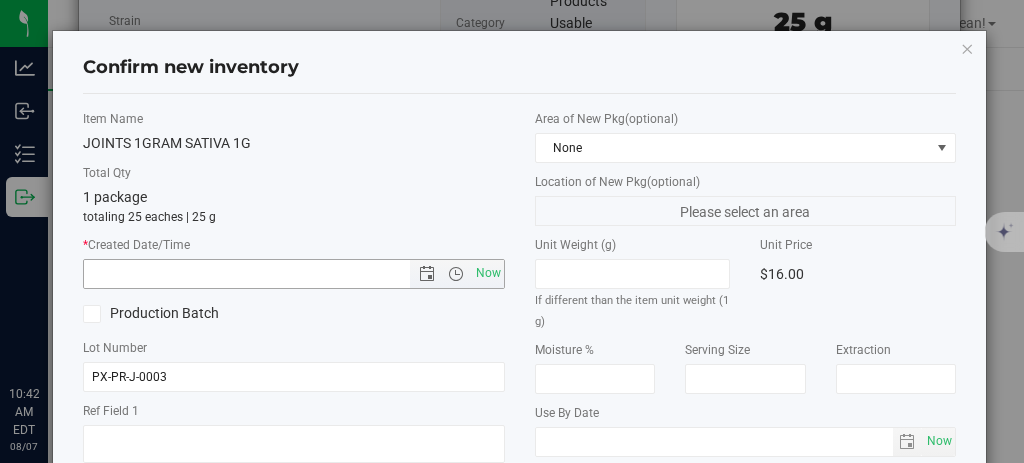 type on "8/7/2025 10:42 AM" 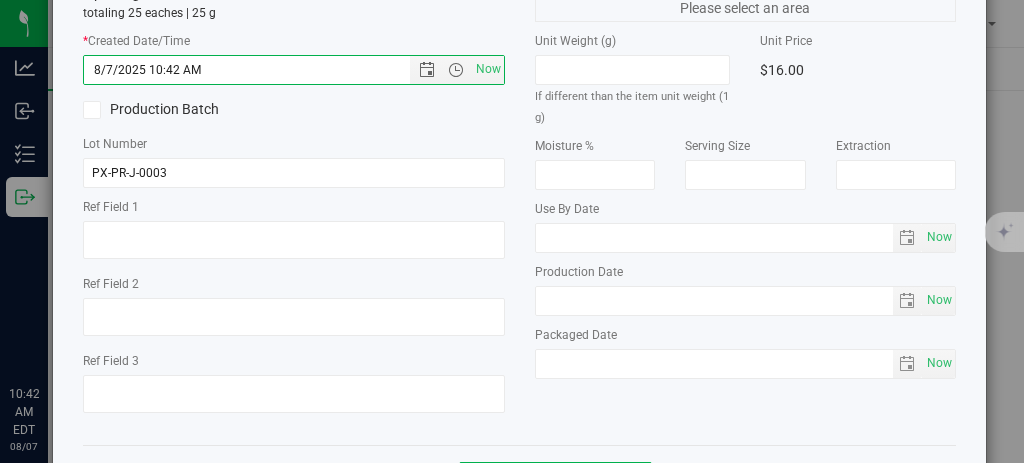 scroll, scrollTop: 279, scrollLeft: 0, axis: vertical 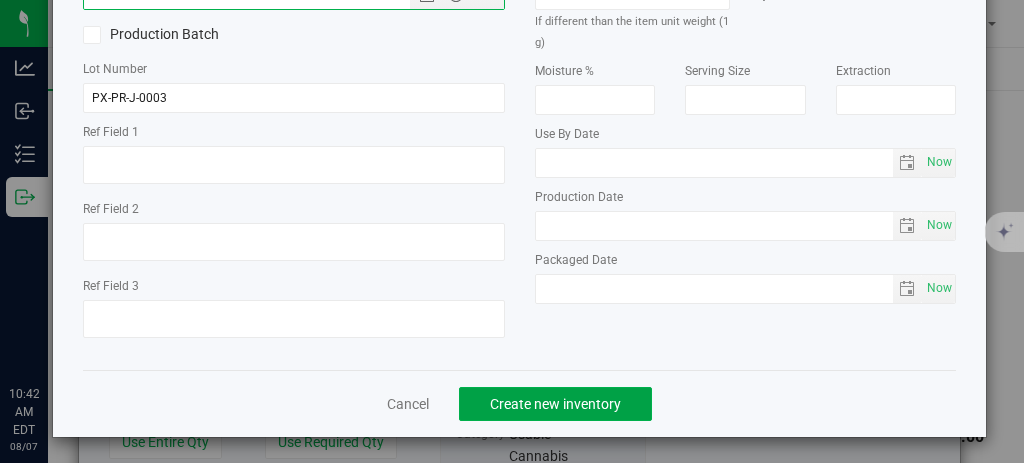 click on "Create new inventory" 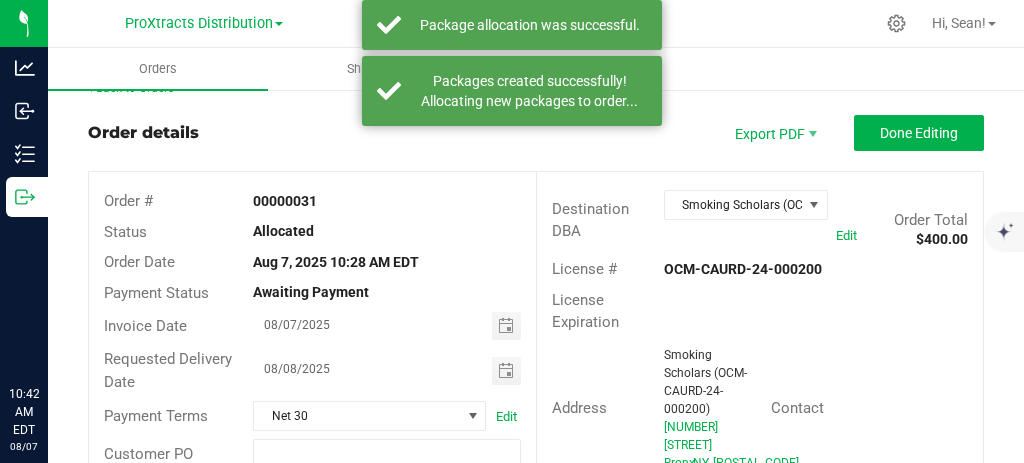 scroll, scrollTop: 0, scrollLeft: 0, axis: both 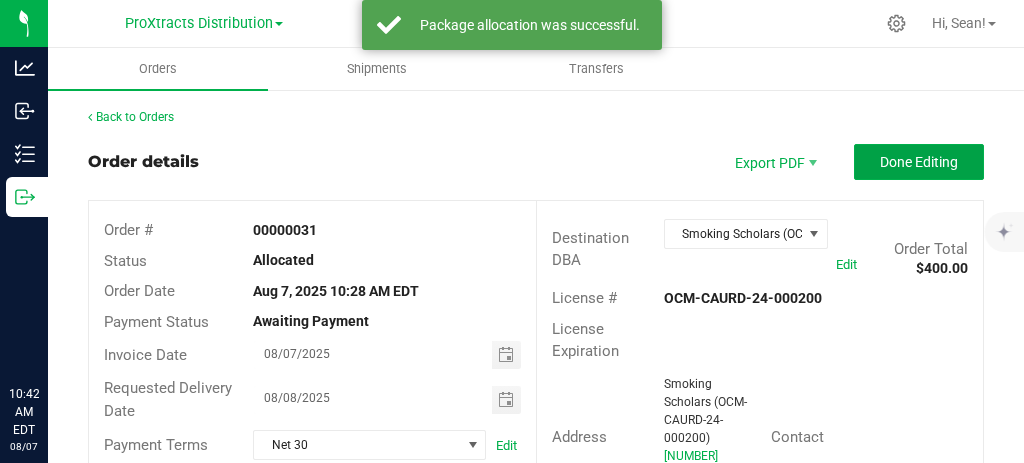click on "Done Editing" at bounding box center (919, 162) 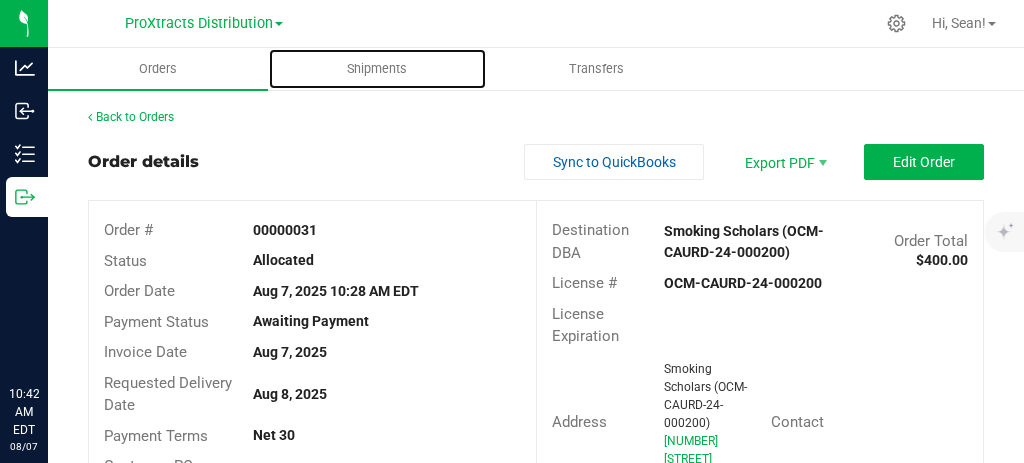 click on "Shipments" at bounding box center (377, 69) 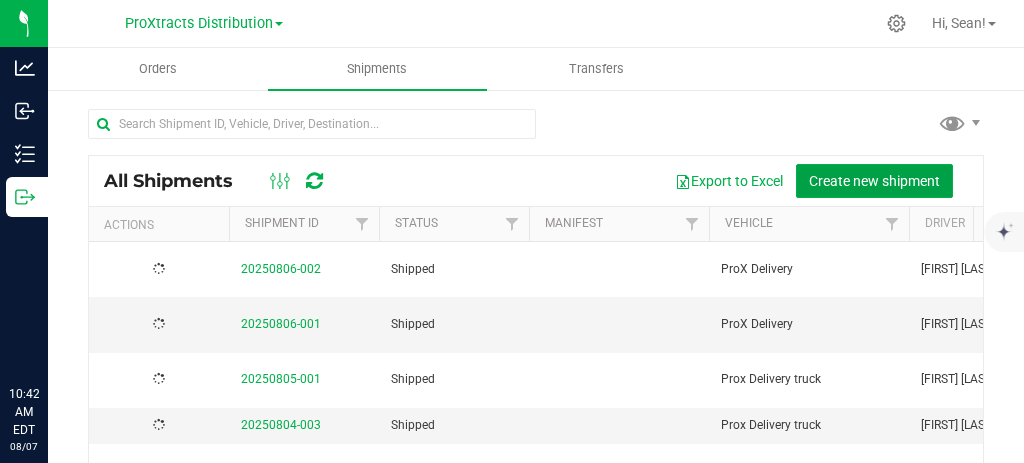 click on "Create new shipment" at bounding box center (874, 181) 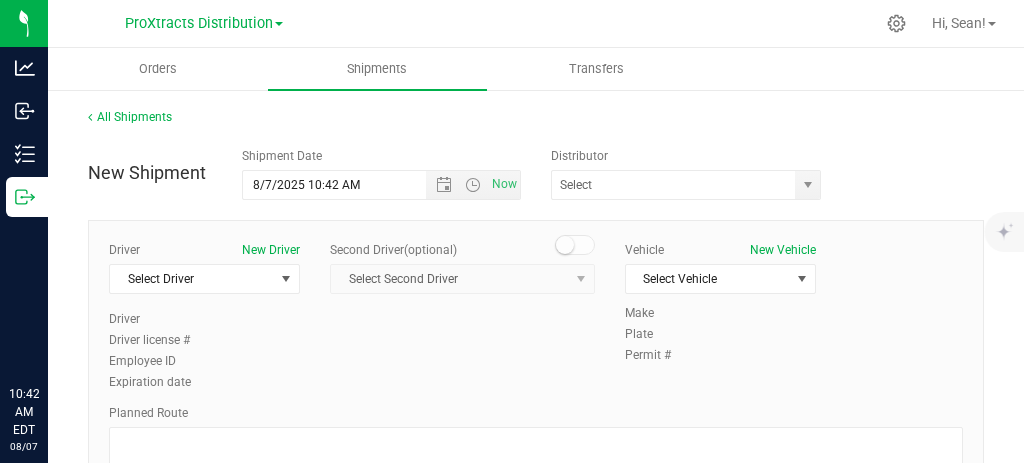 click on "Select Driver" at bounding box center [192, 279] 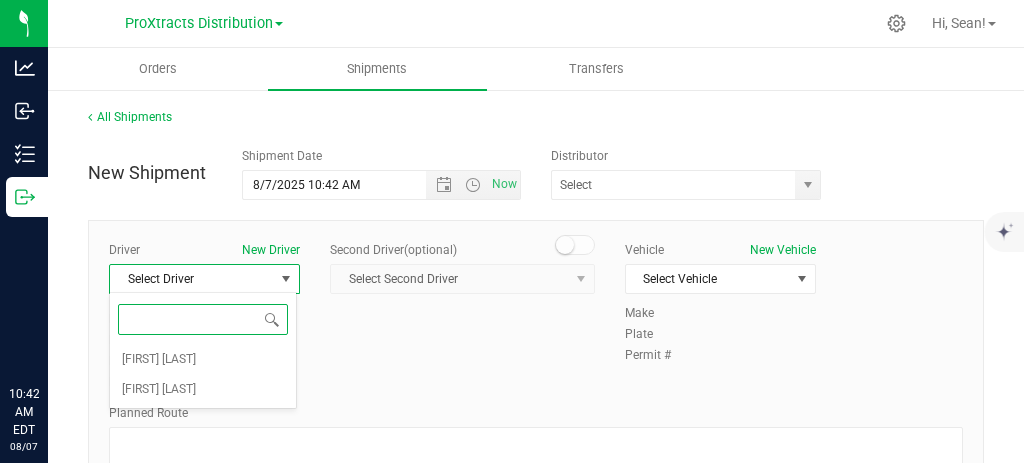 click on "[FIRST] [LAST]" at bounding box center (203, 360) 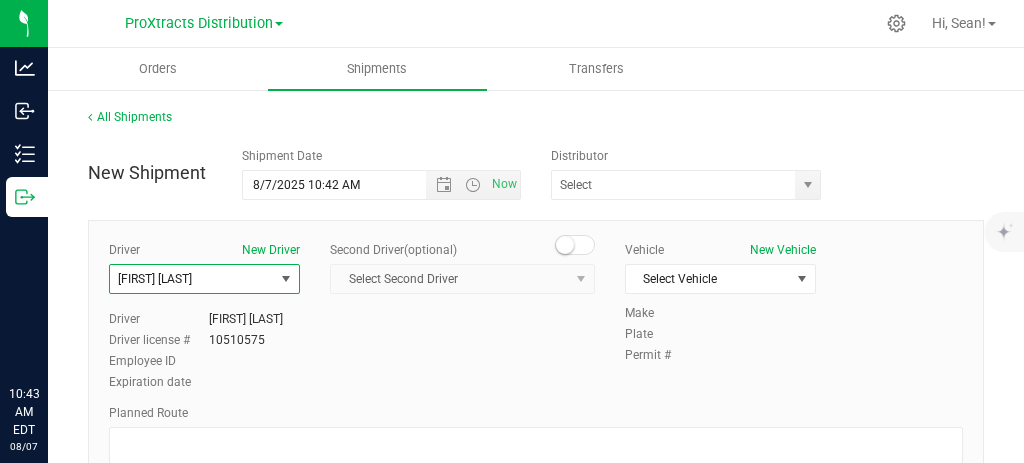 click at bounding box center [802, 279] 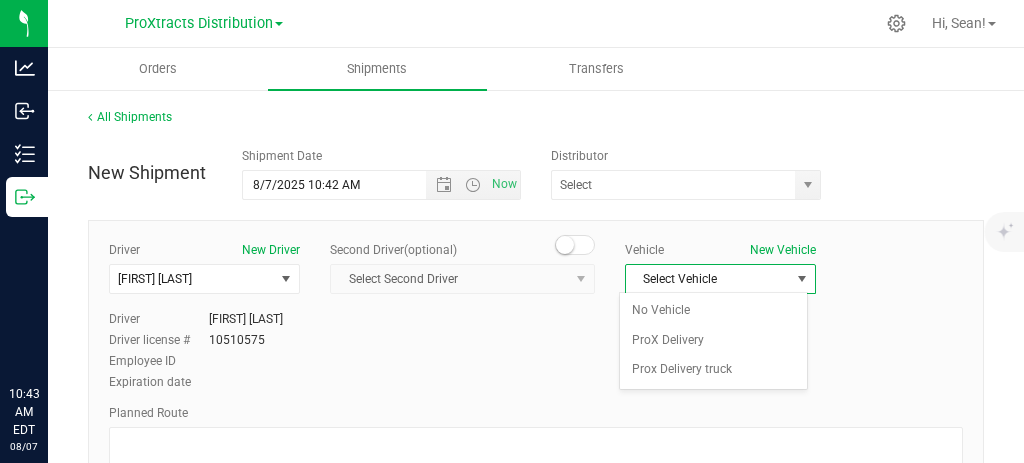 click on "ProX Delivery" at bounding box center (713, 341) 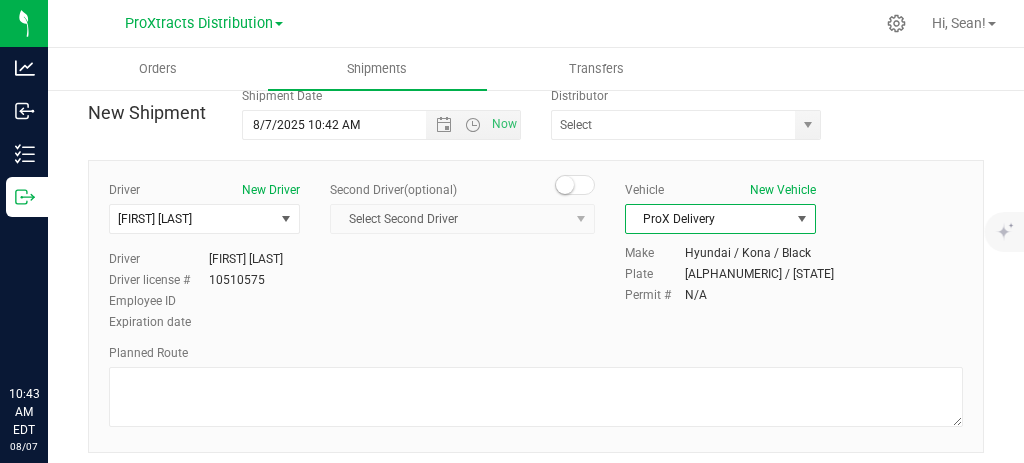 scroll, scrollTop: 123, scrollLeft: 0, axis: vertical 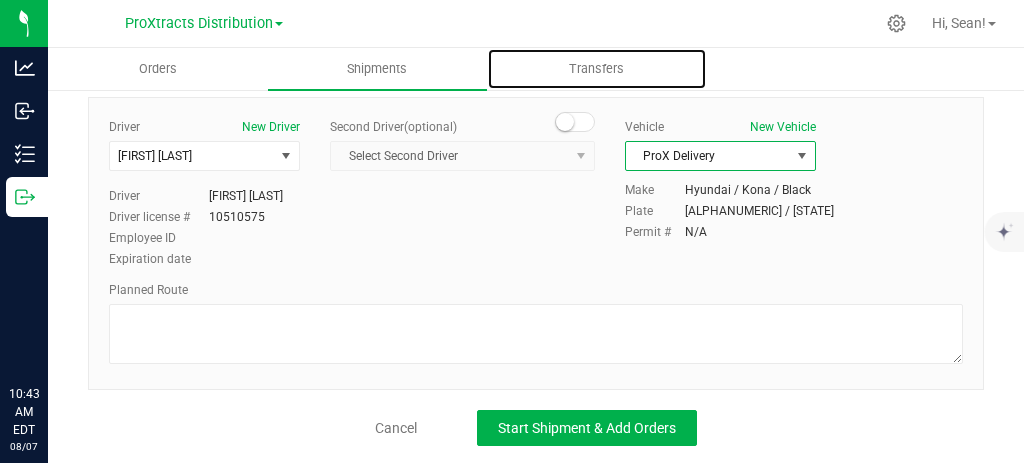 click on "Transfers" at bounding box center [597, 69] 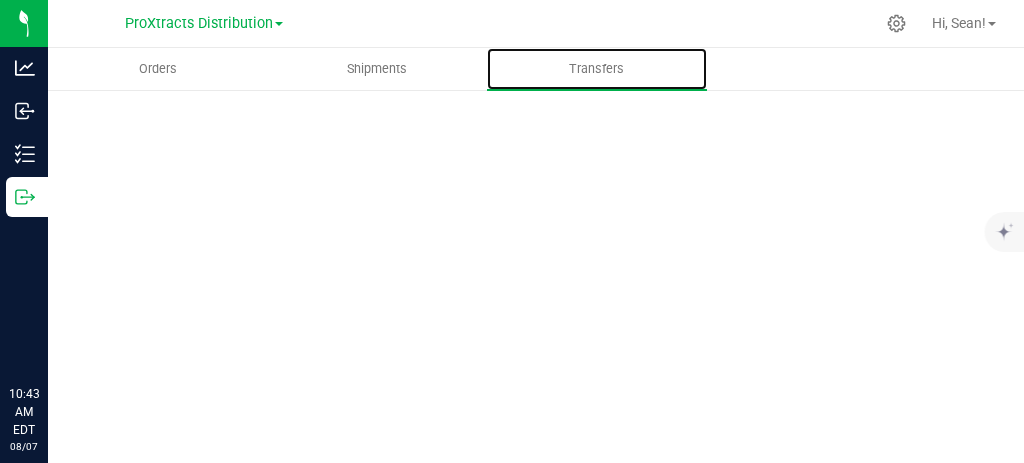 scroll, scrollTop: 0, scrollLeft: 0, axis: both 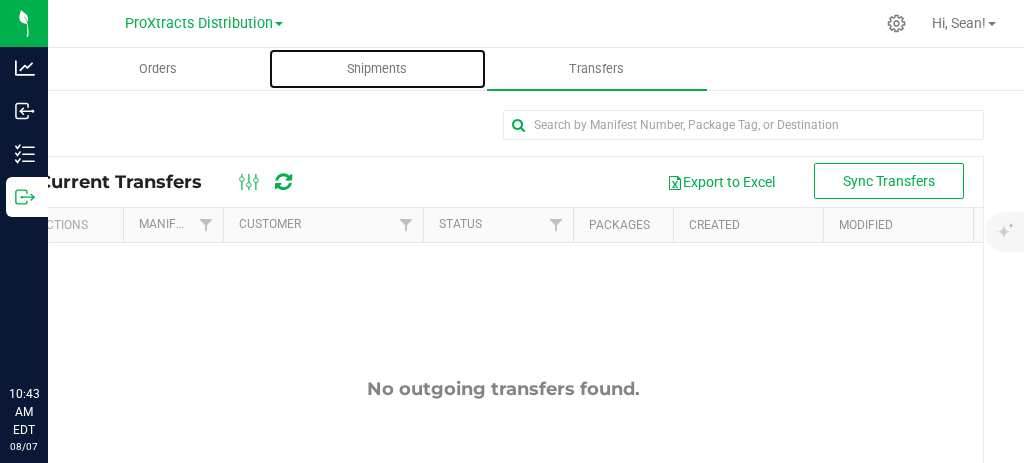 click on "Shipments" at bounding box center [377, 69] 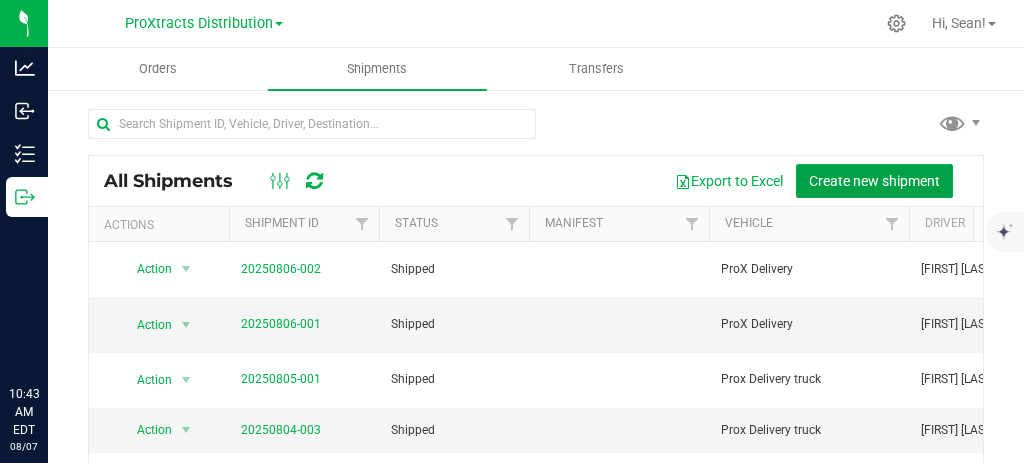 click on "Create new shipment" at bounding box center (874, 181) 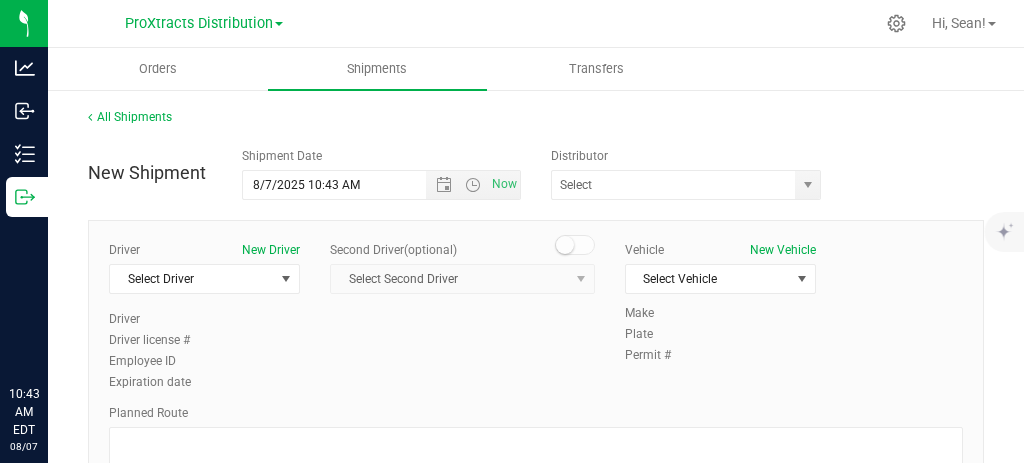 click on "Select Driver" at bounding box center (192, 279) 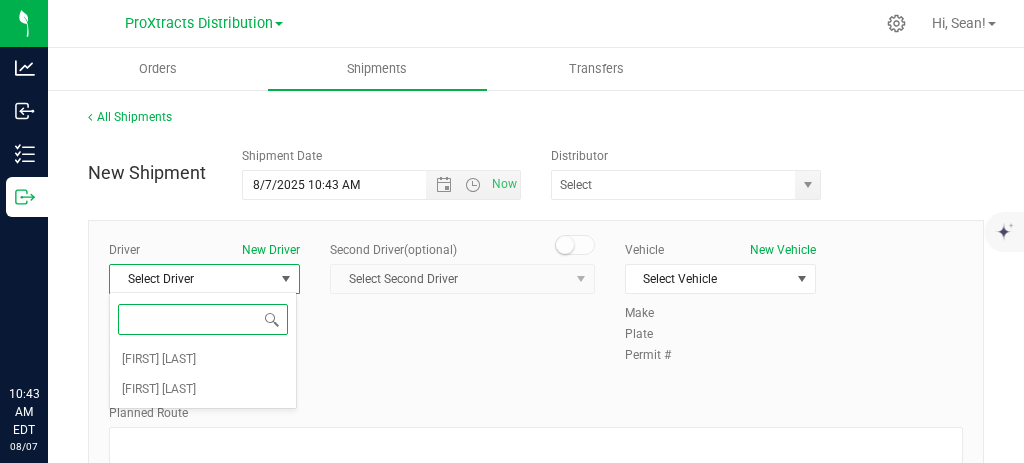 click on "[FIRST] [LAST]" at bounding box center [203, 360] 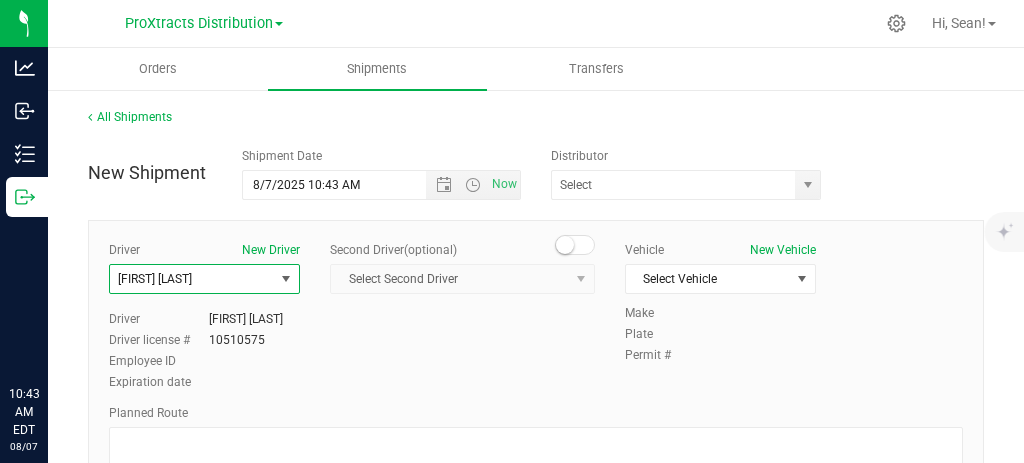 click on "Select Vehicle" at bounding box center [708, 279] 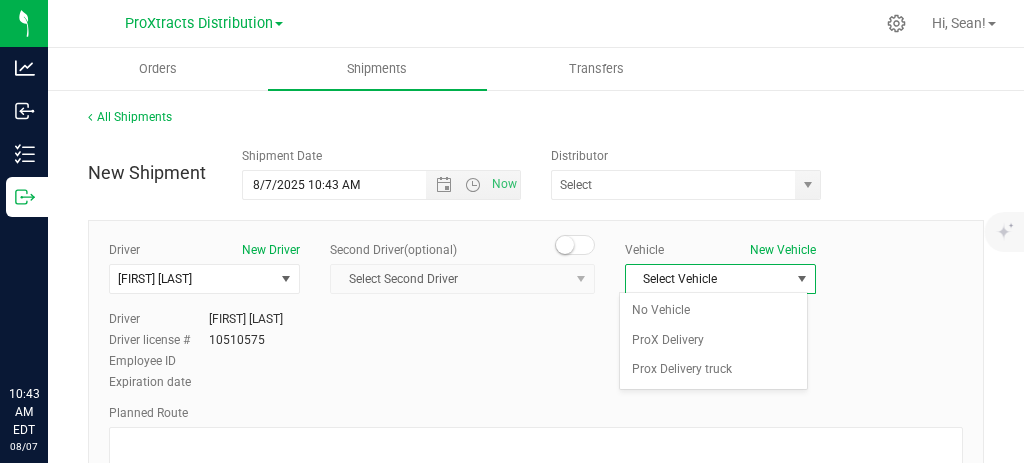 click on "ProX Delivery" at bounding box center (713, 341) 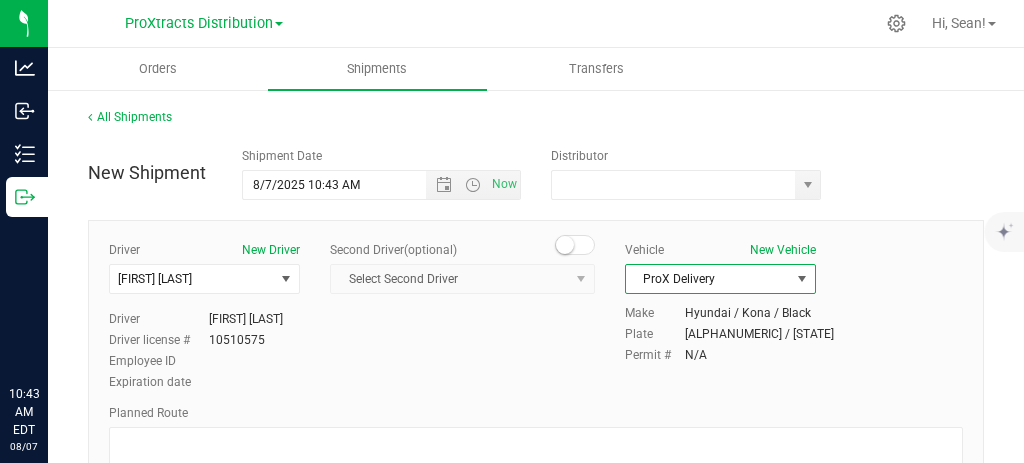click at bounding box center (670, 185) 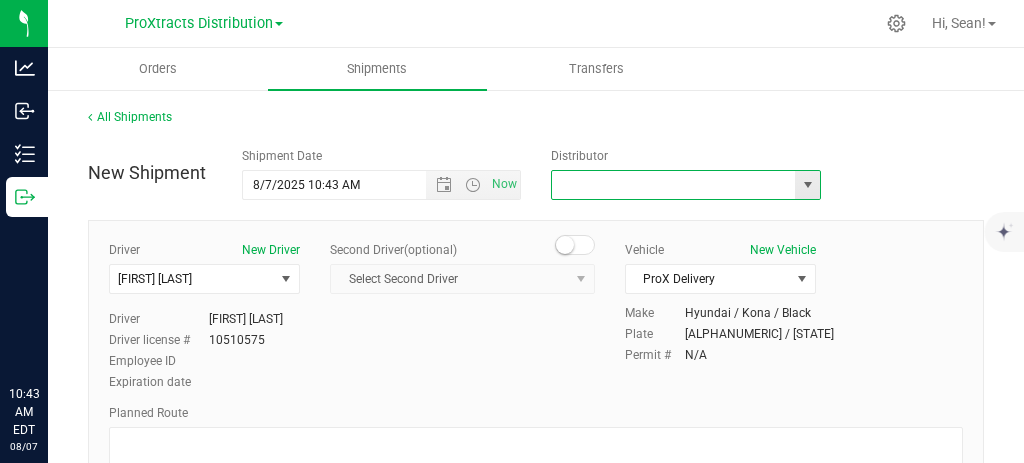 click at bounding box center [808, 185] 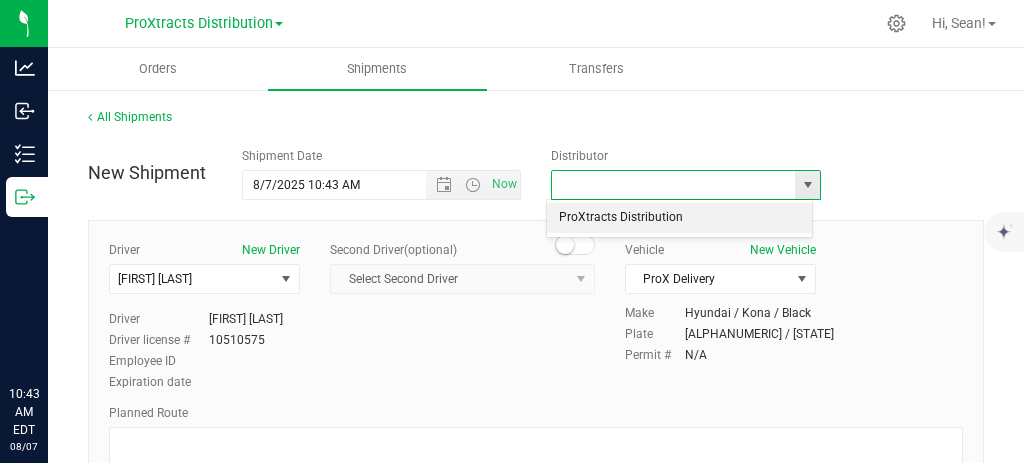 click on "ProXtracts Distribution" at bounding box center [679, 218] 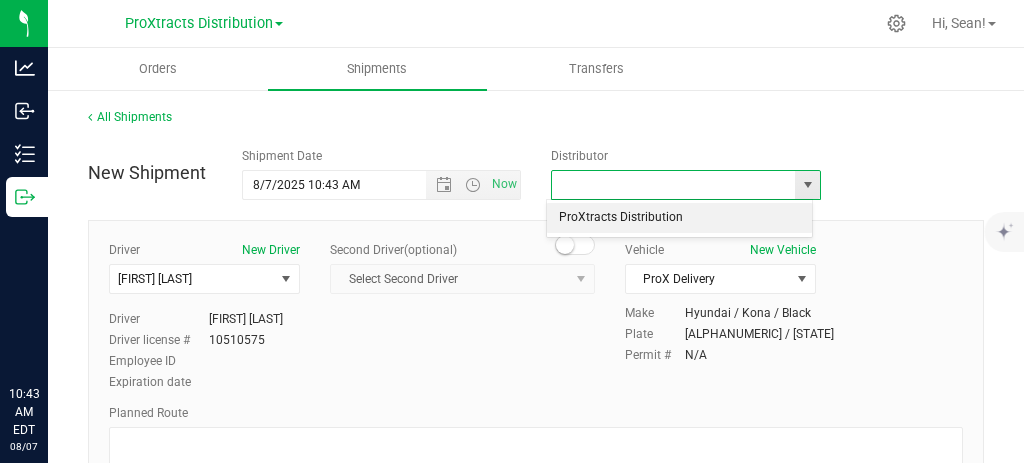 type on "ProXtracts Distribution" 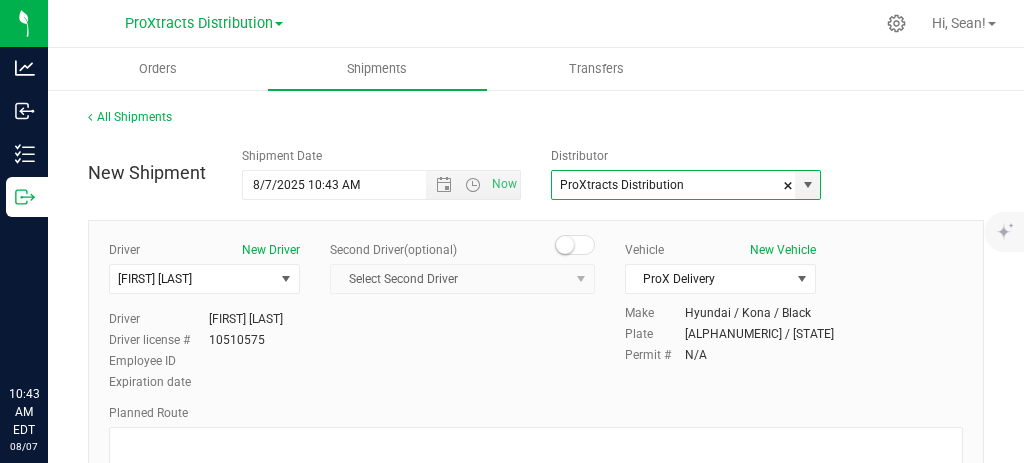 scroll, scrollTop: 123, scrollLeft: 0, axis: vertical 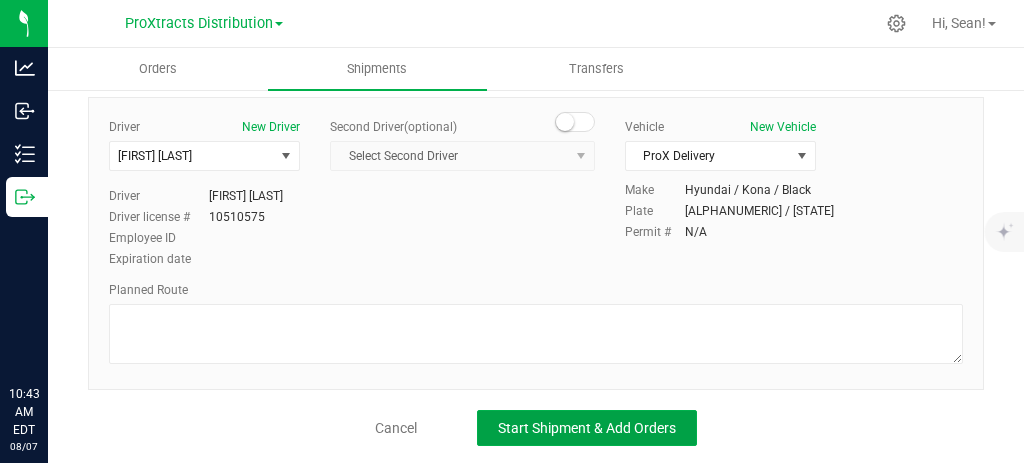 click on "Start Shipment & Add Orders" 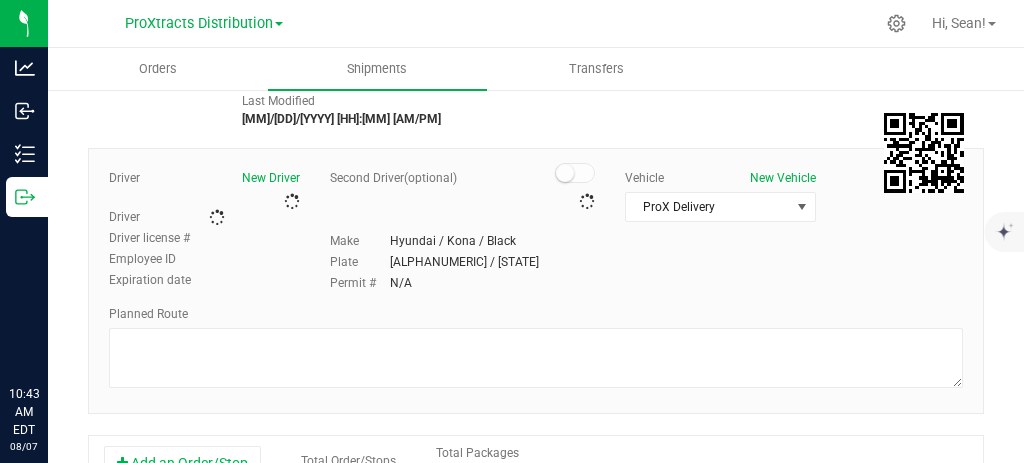 type on "ProXtracts Distribution" 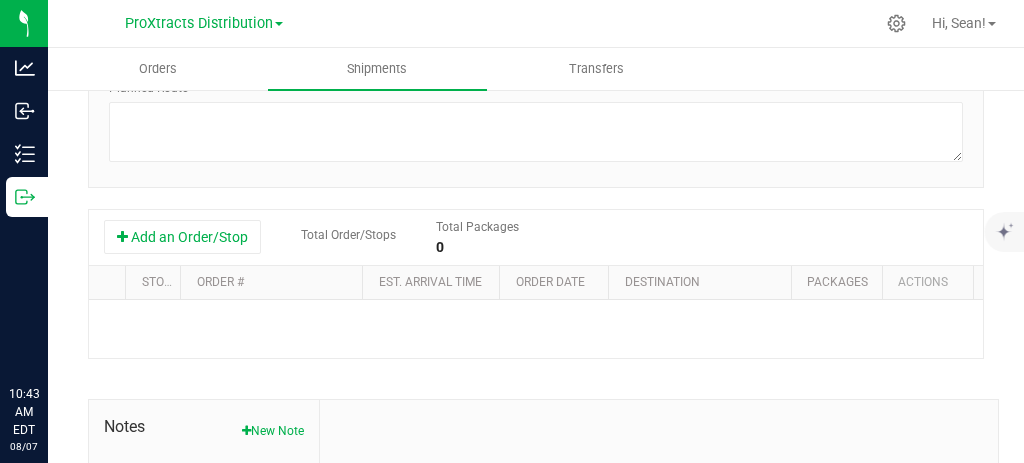 scroll, scrollTop: 378, scrollLeft: 0, axis: vertical 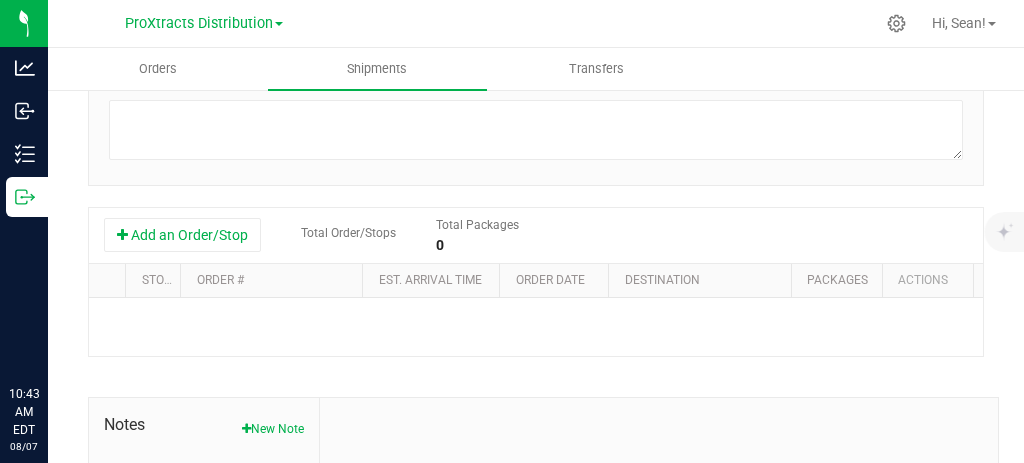 click on "Add an Order/Stop" at bounding box center [182, 235] 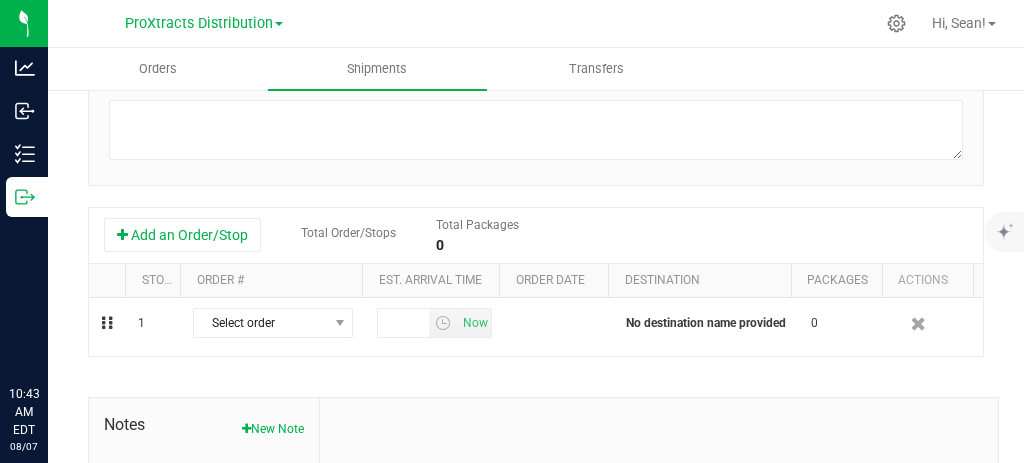 click on "Select order" at bounding box center [260, 323] 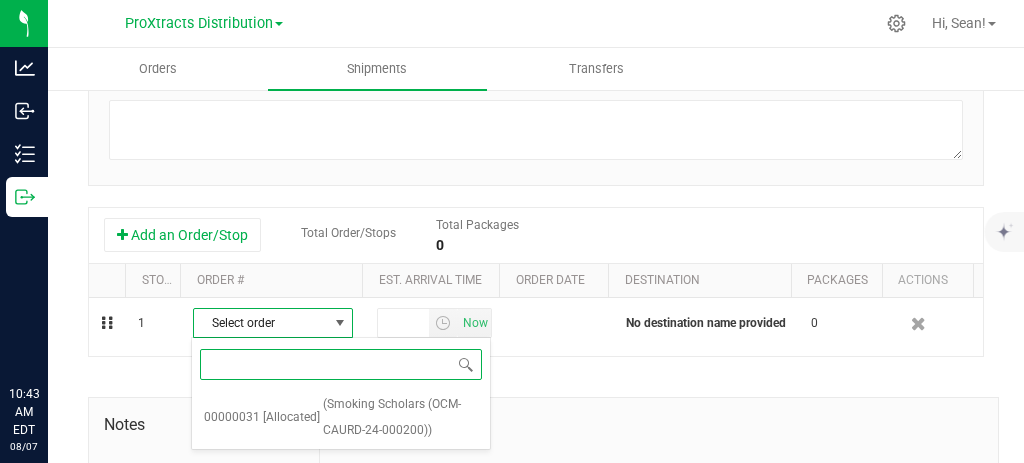 click on "(Smoking Scholars (OCM-CAURD-24-000200))" at bounding box center [400, 417] 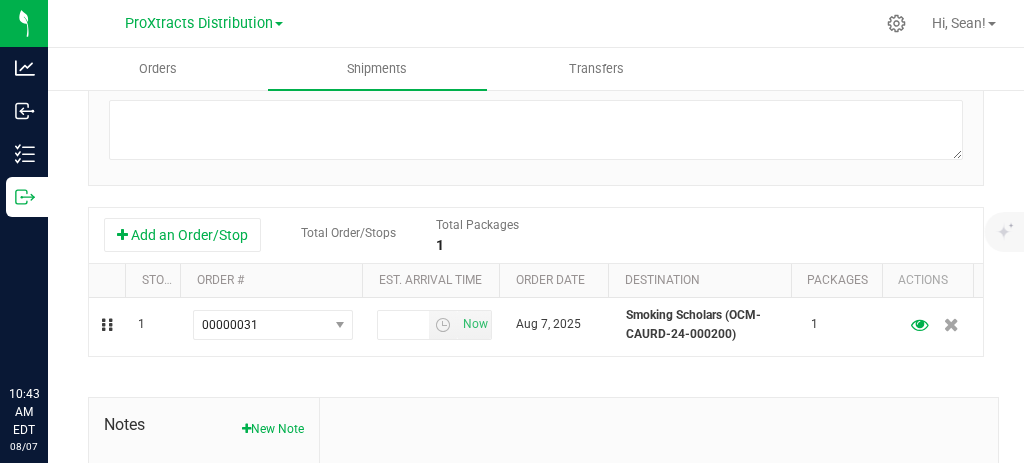 click on "Now" at bounding box center (475, 324) 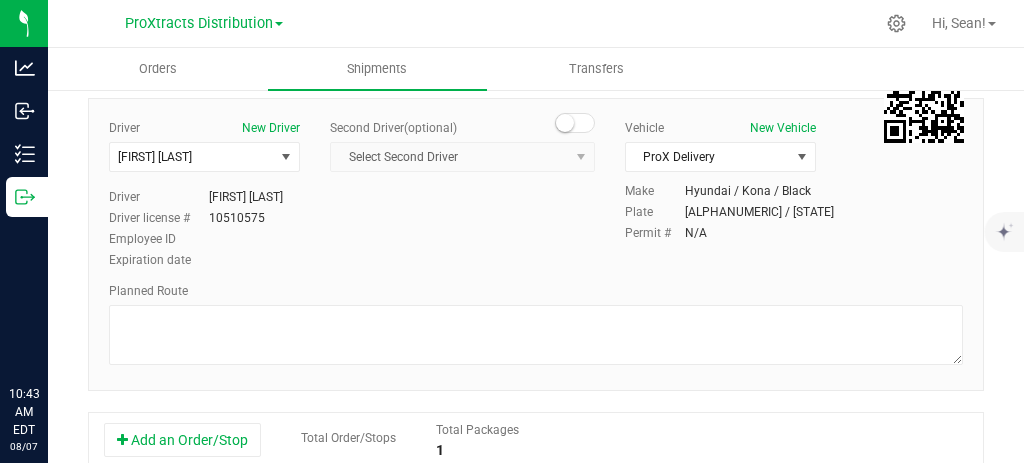 scroll, scrollTop: 0, scrollLeft: 0, axis: both 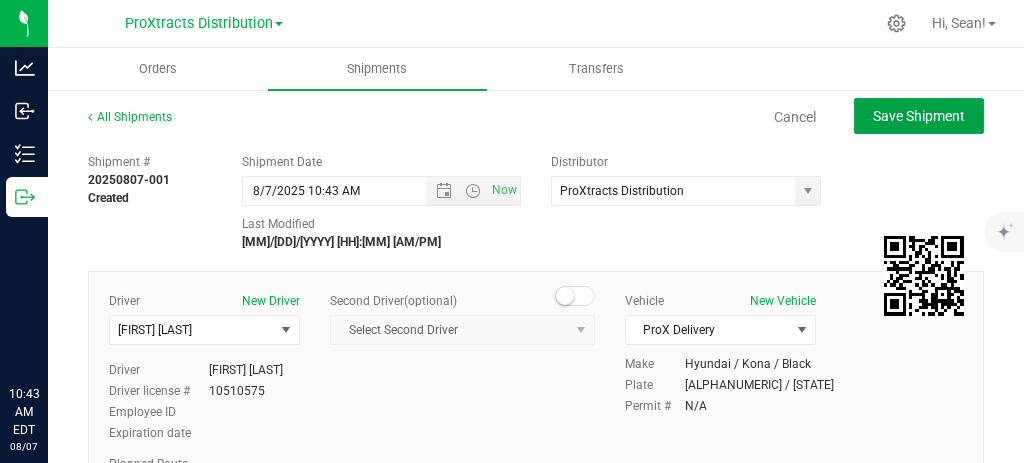 click on "Save Shipment" 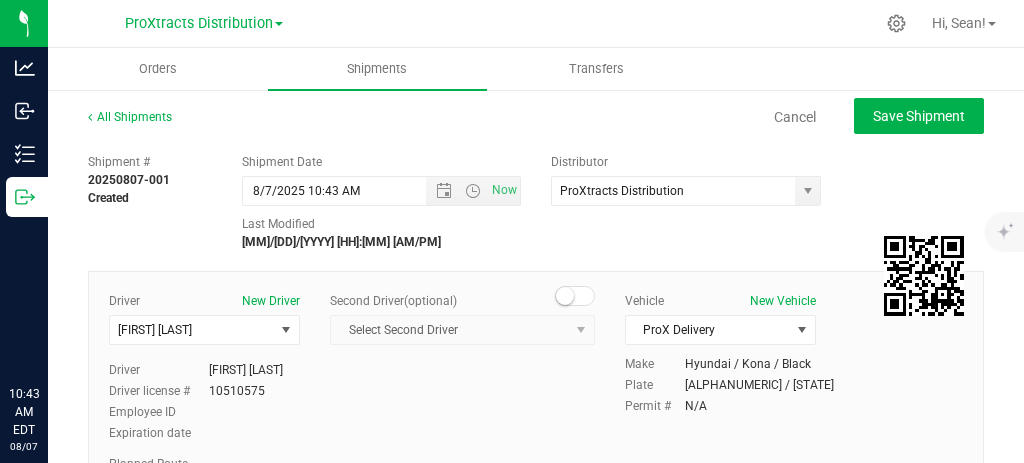 type on "8/7/2025 2:43 PM" 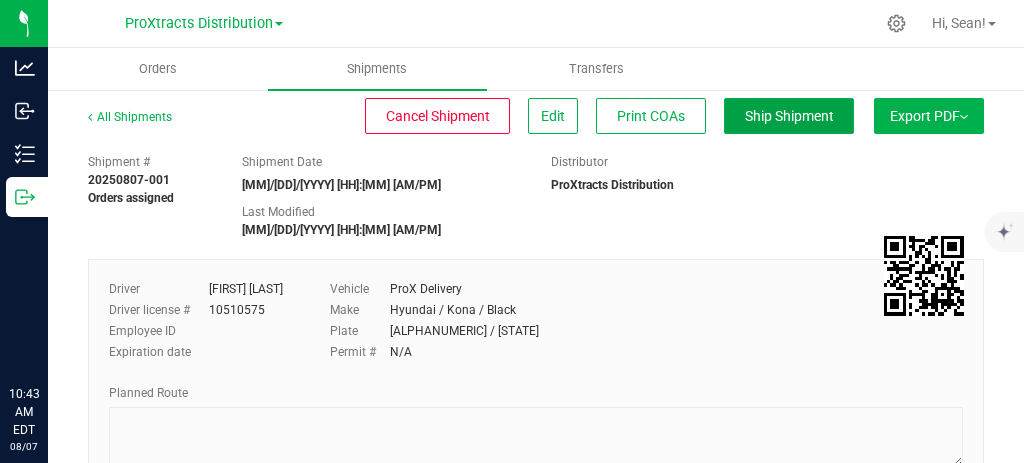 click on "Ship Shipment" at bounding box center [789, 116] 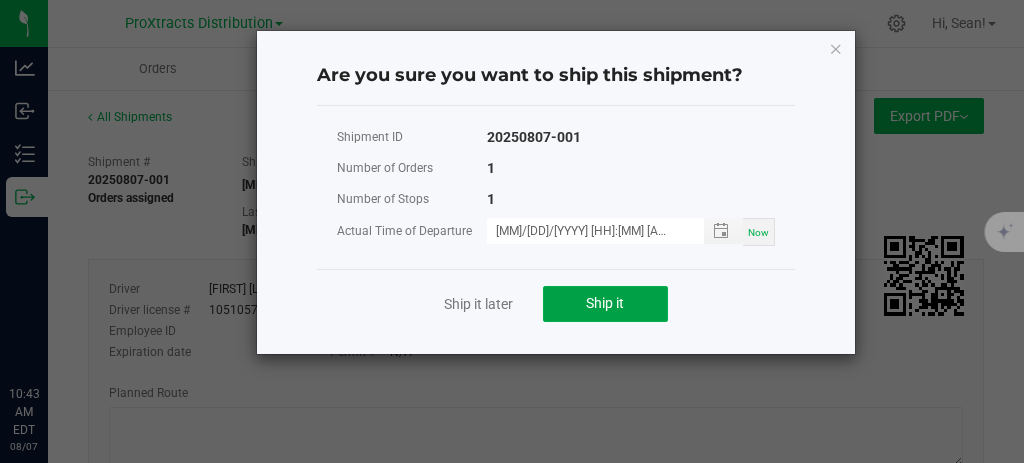 click on "Ship it" 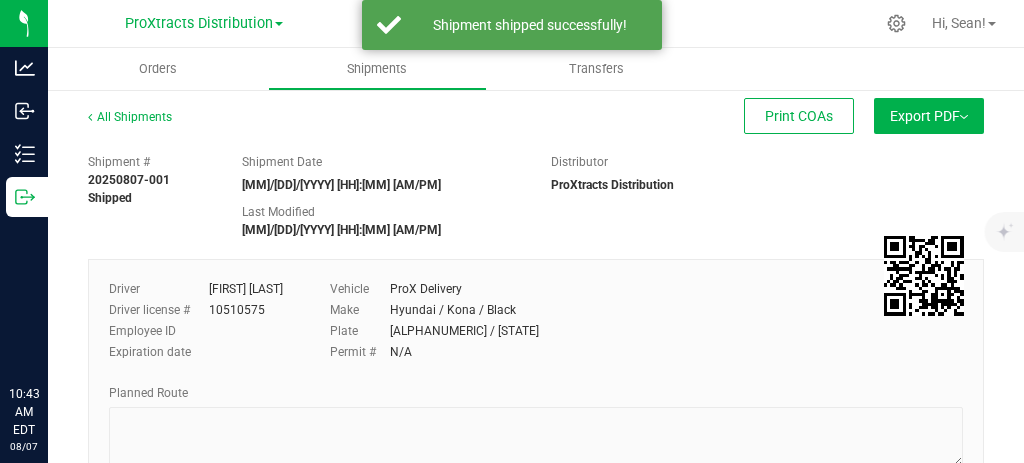 click on "Export PDF" at bounding box center [929, 116] 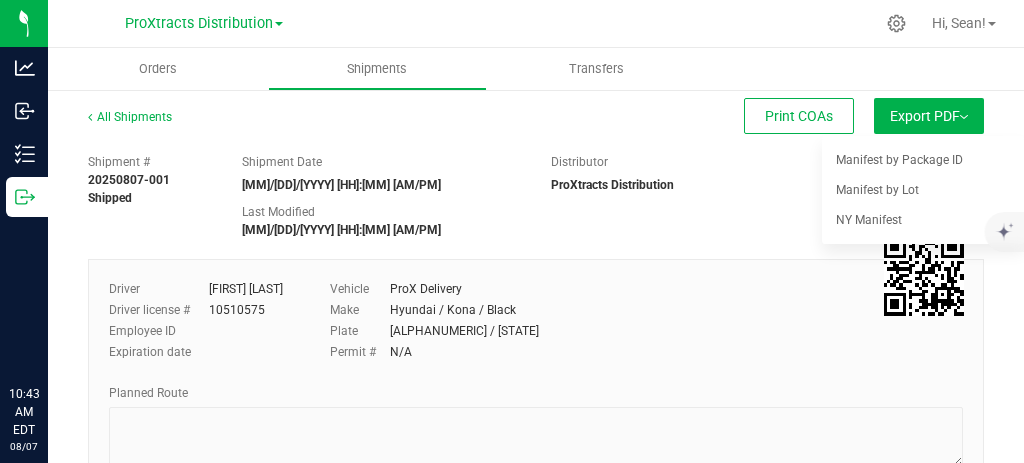 click on "NY Manifest" at bounding box center [869, 220] 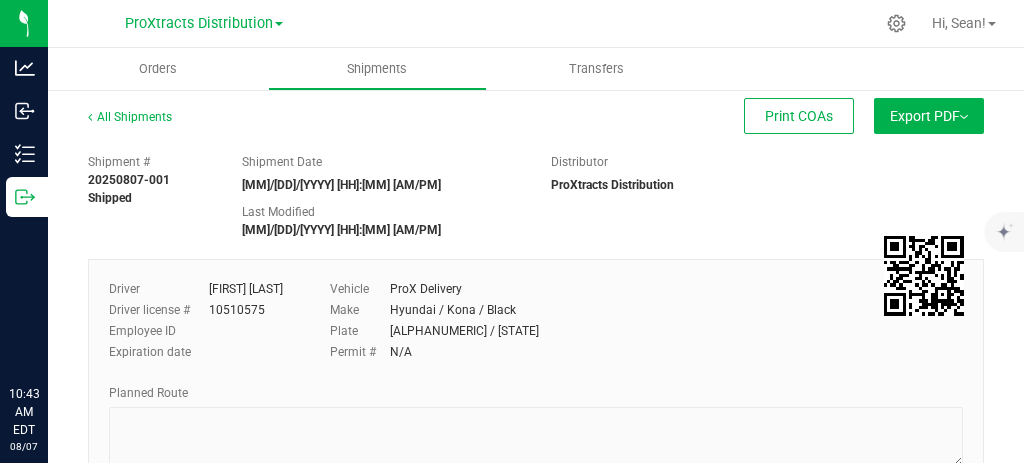 click on "Export PDF" at bounding box center (929, 116) 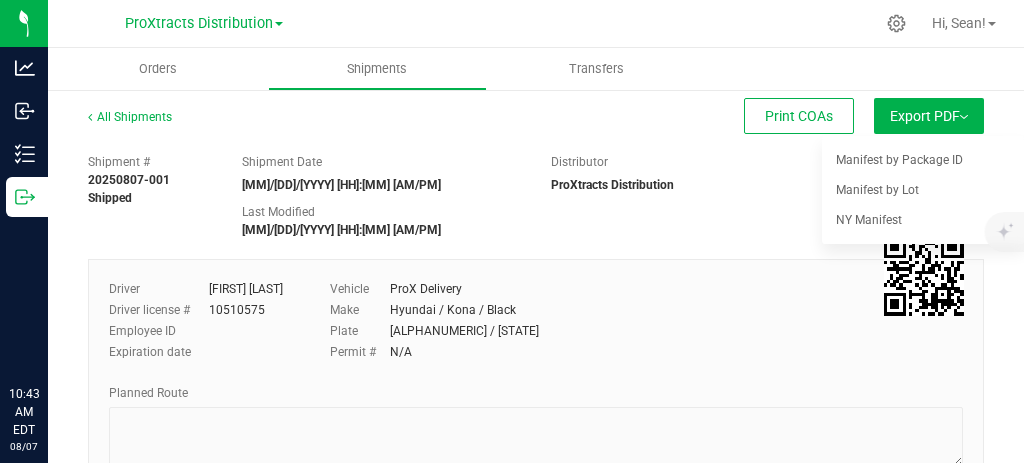 click on "NY Manifest" at bounding box center [923, 220] 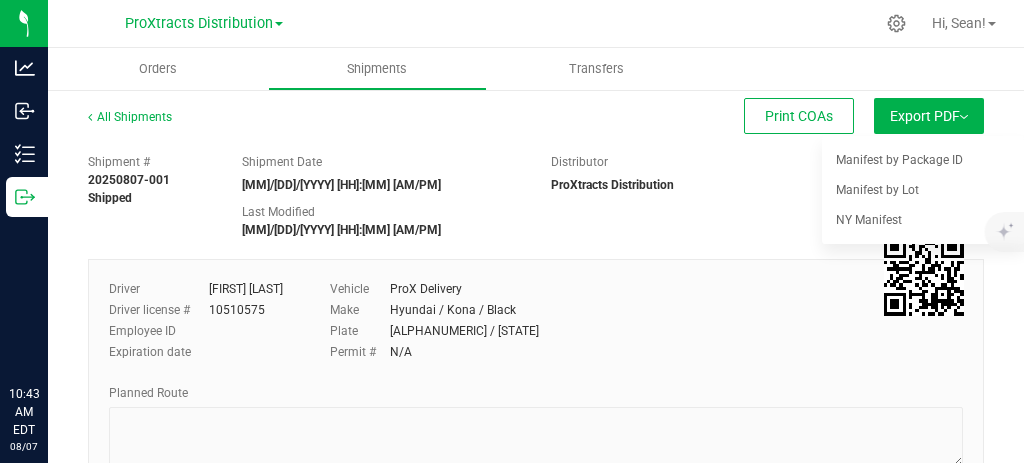 click on "NY Manifest" at bounding box center [869, 220] 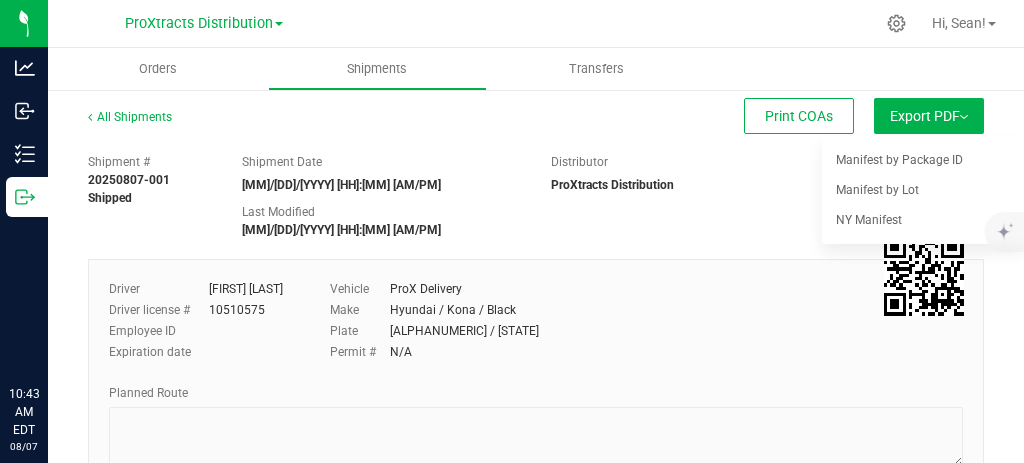 click on "NY Manifest" at bounding box center [923, 220] 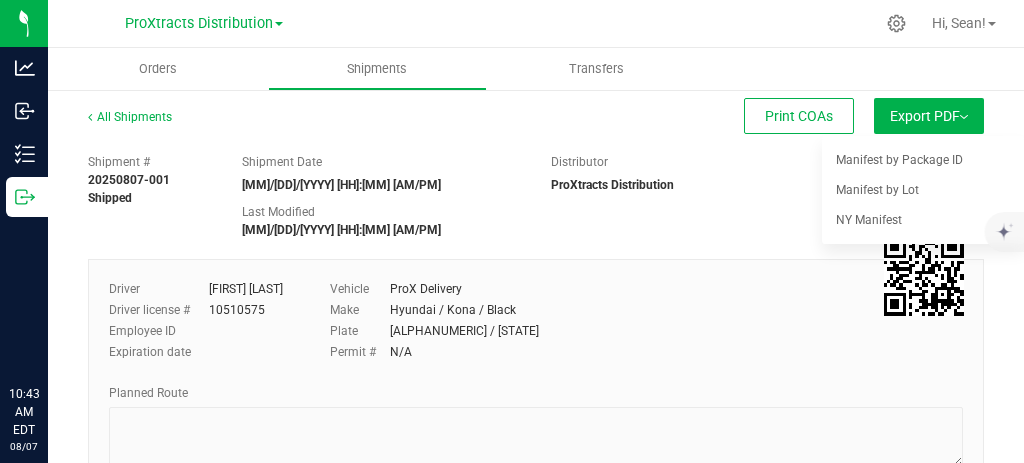 click on "NY Manifest" at bounding box center (869, 220) 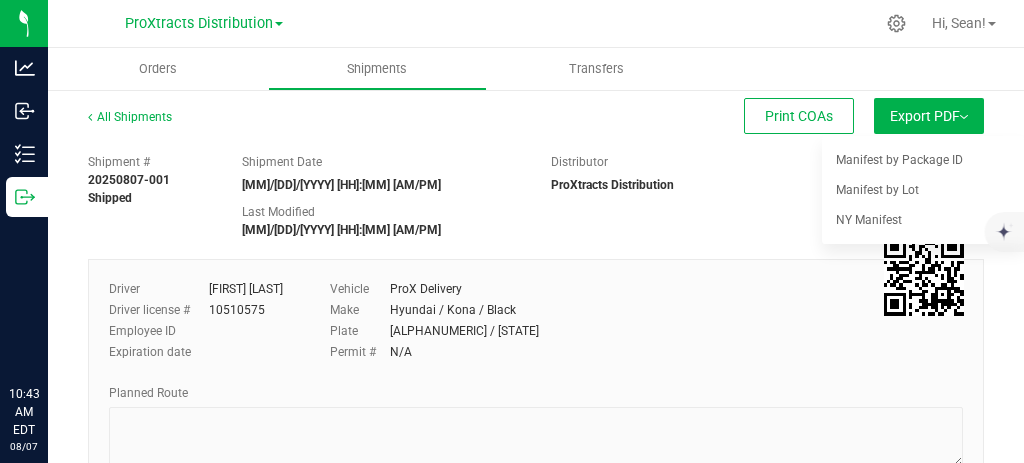 click on "NY Manifest" at bounding box center [869, 220] 